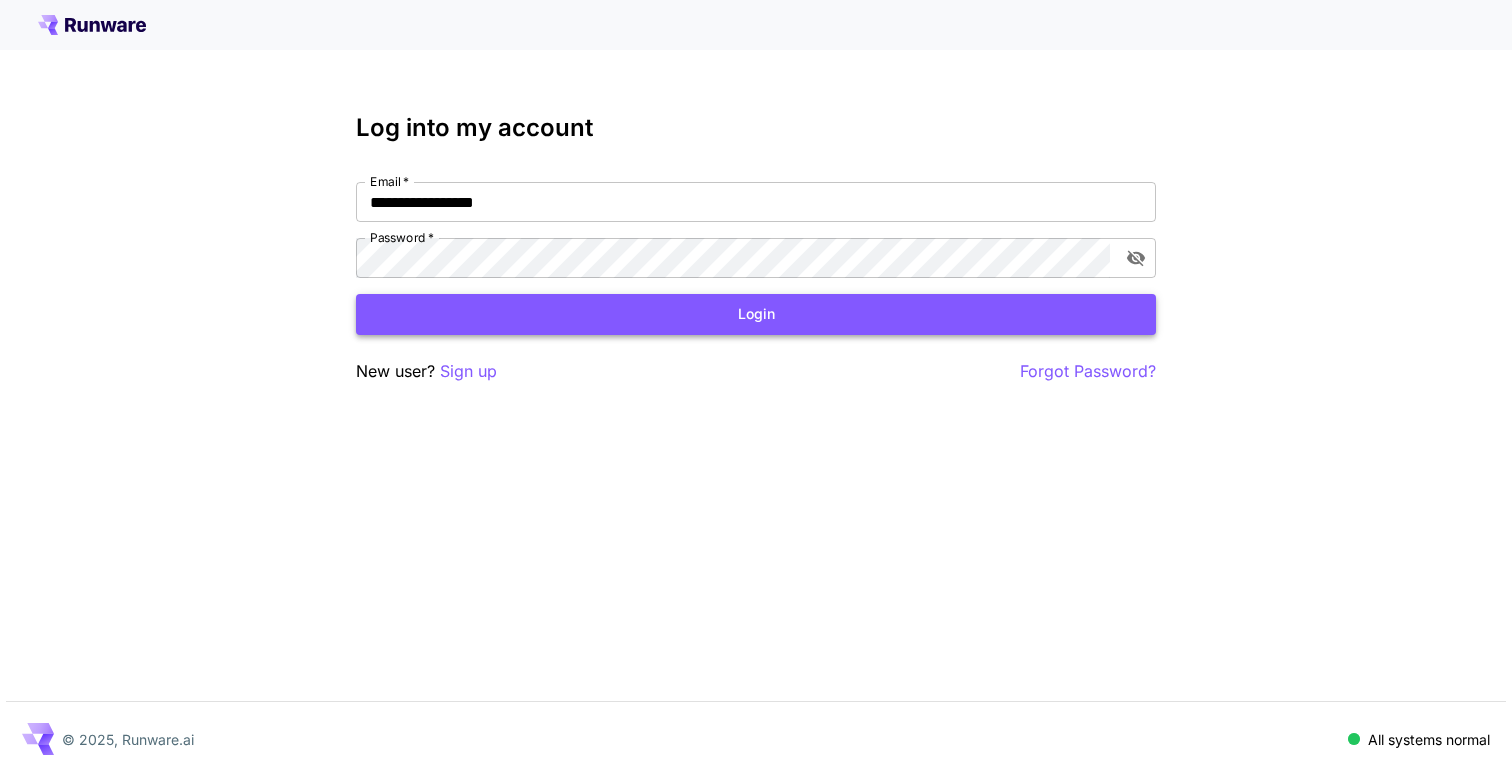 scroll, scrollTop: 0, scrollLeft: 0, axis: both 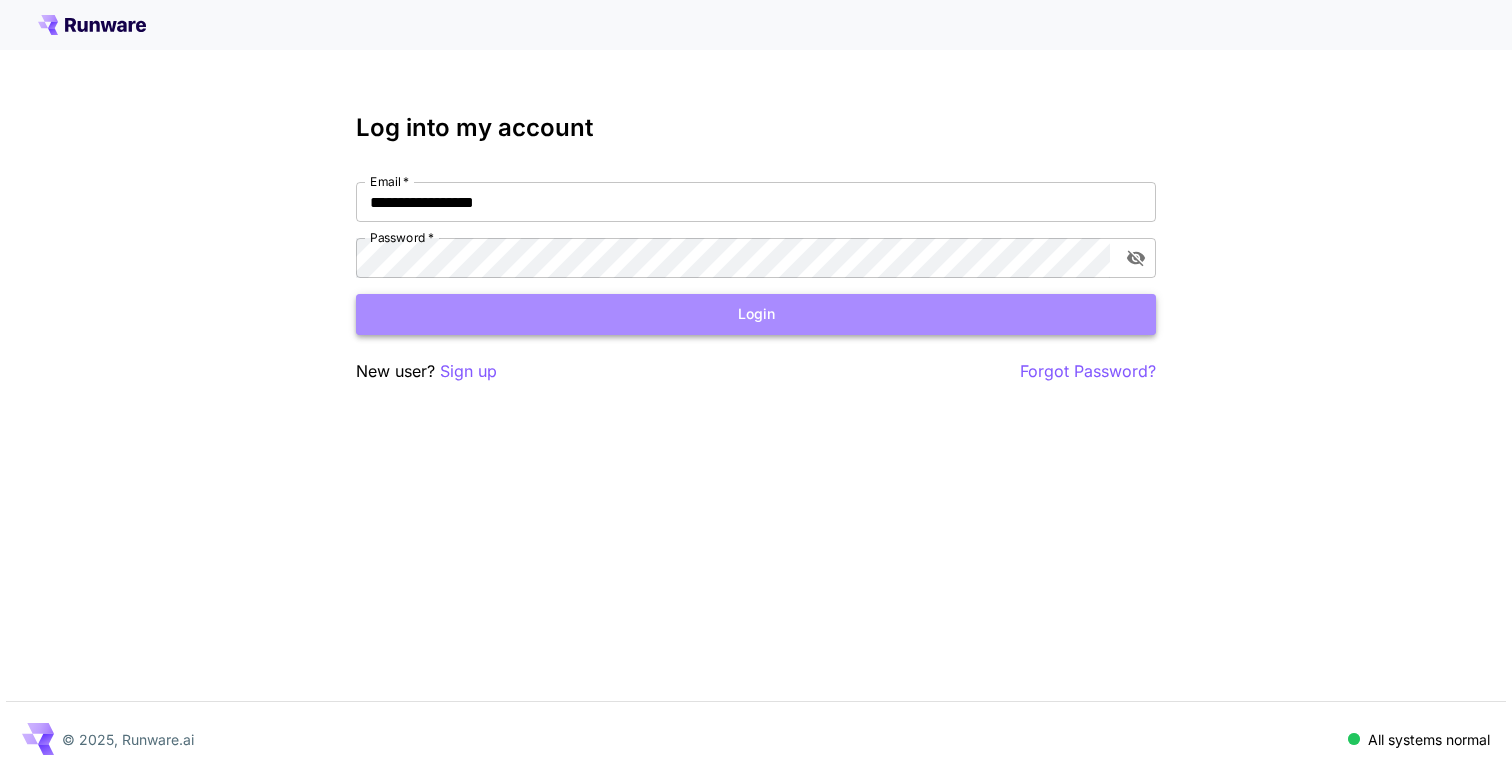 click on "Login" at bounding box center [756, 314] 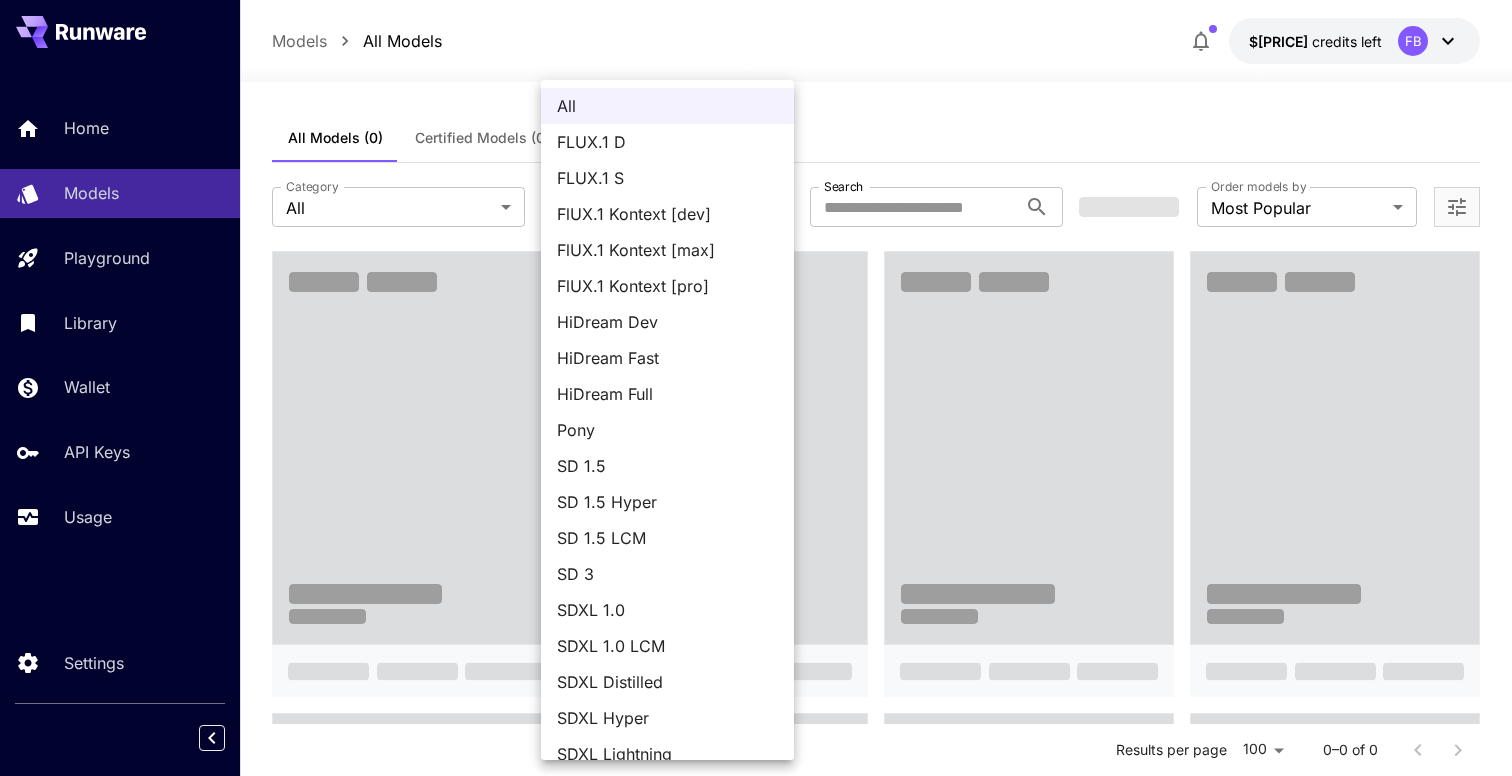 click on "**********" at bounding box center [756, 1329] 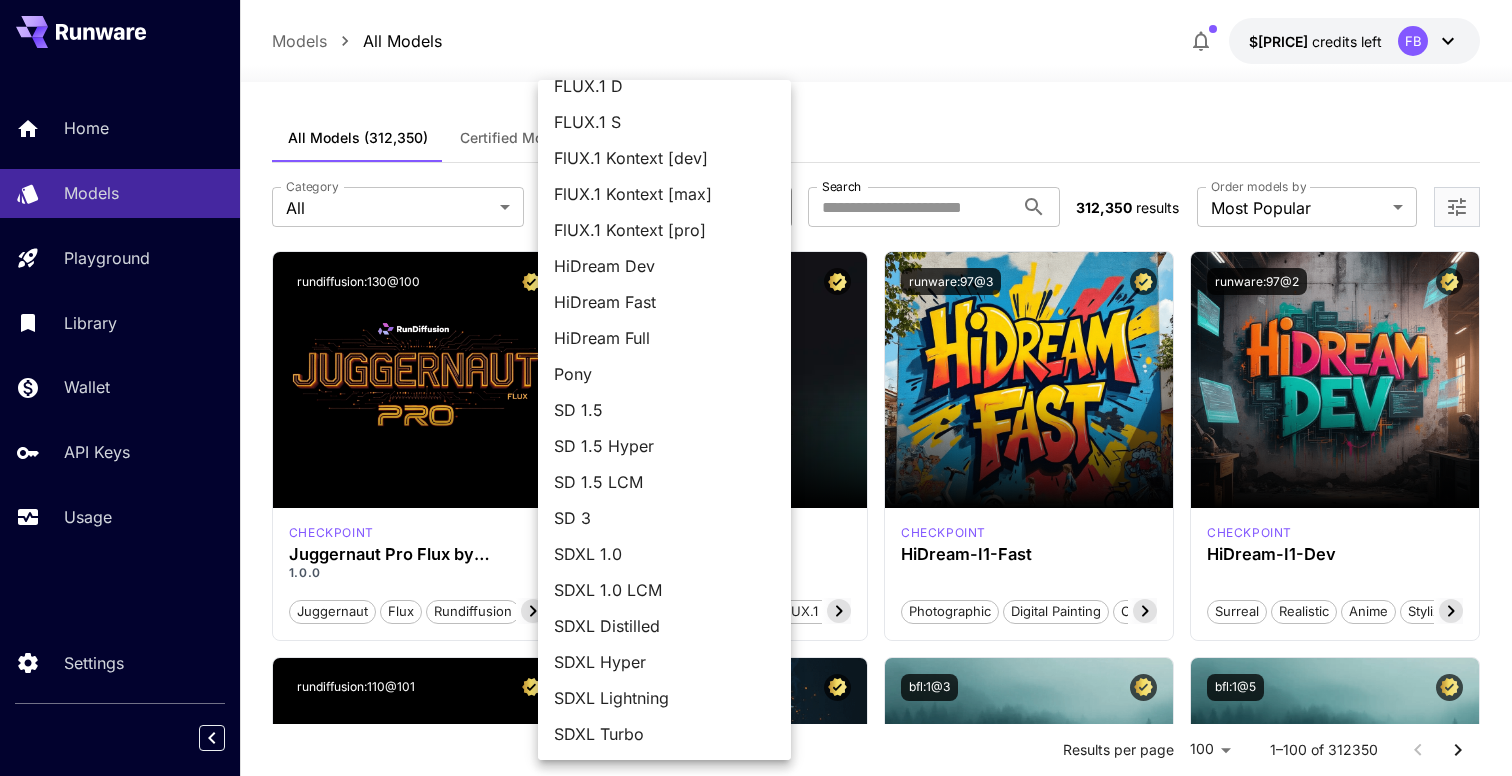 scroll, scrollTop: 0, scrollLeft: 0, axis: both 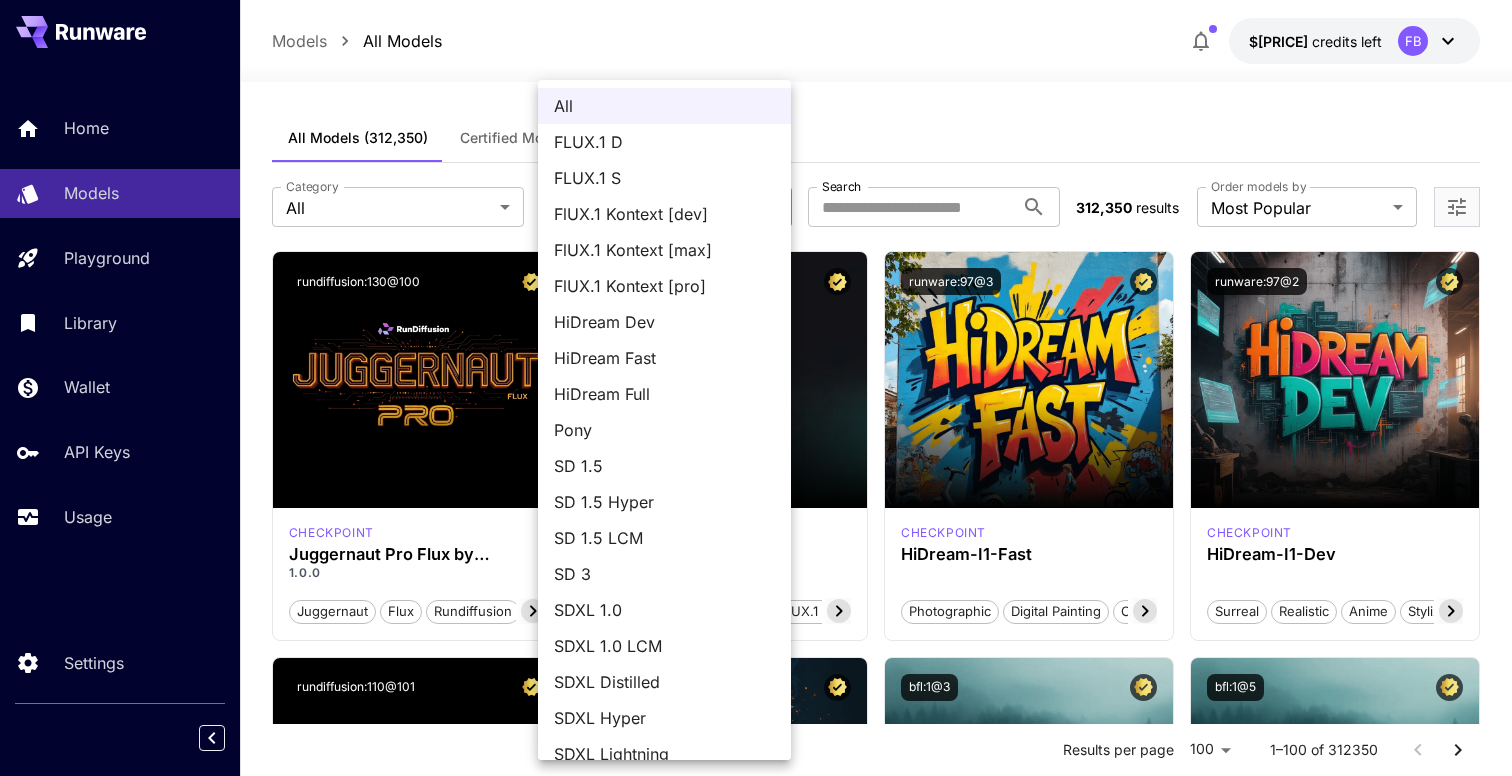 click at bounding box center [756, 388] 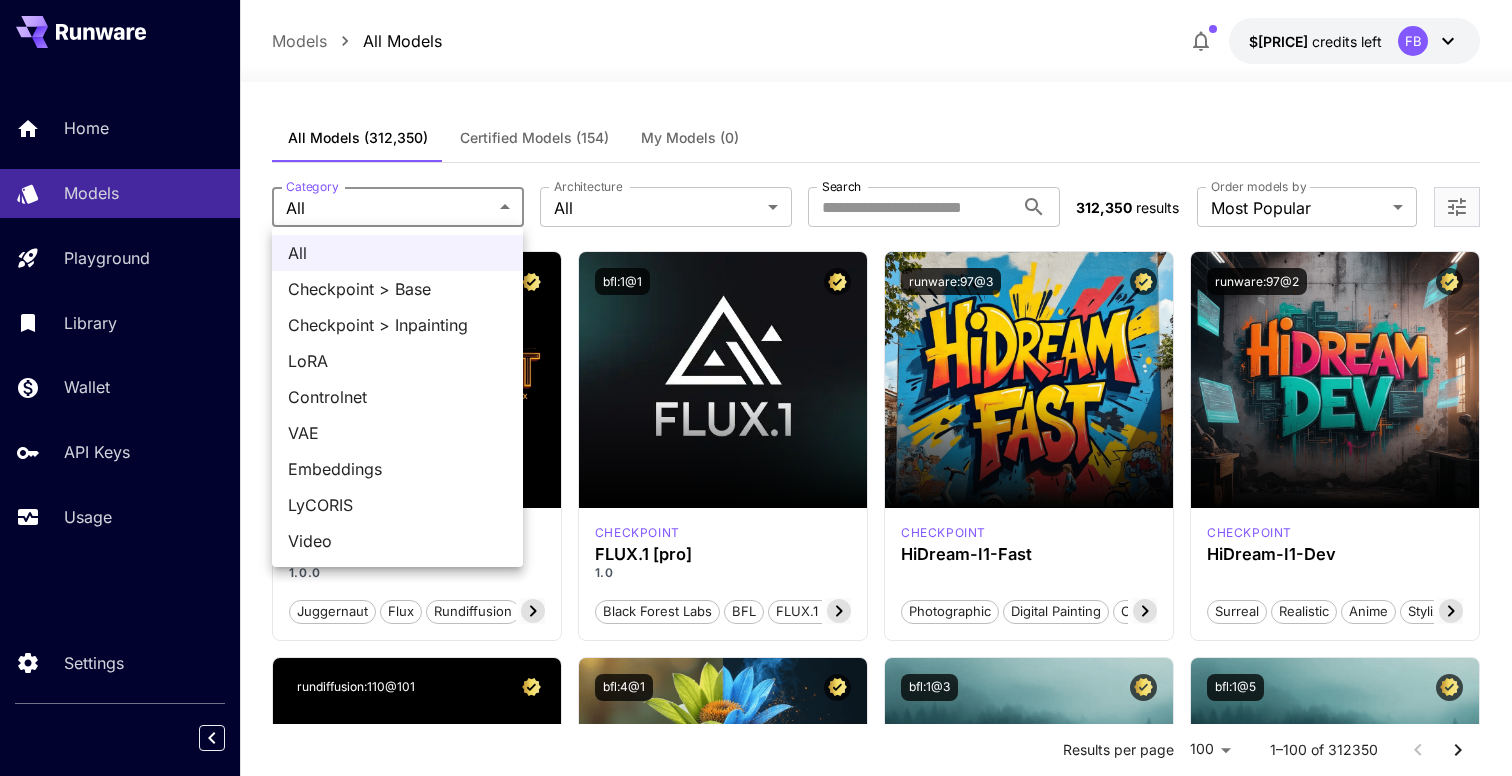 click on "**********" at bounding box center [756, 9553] 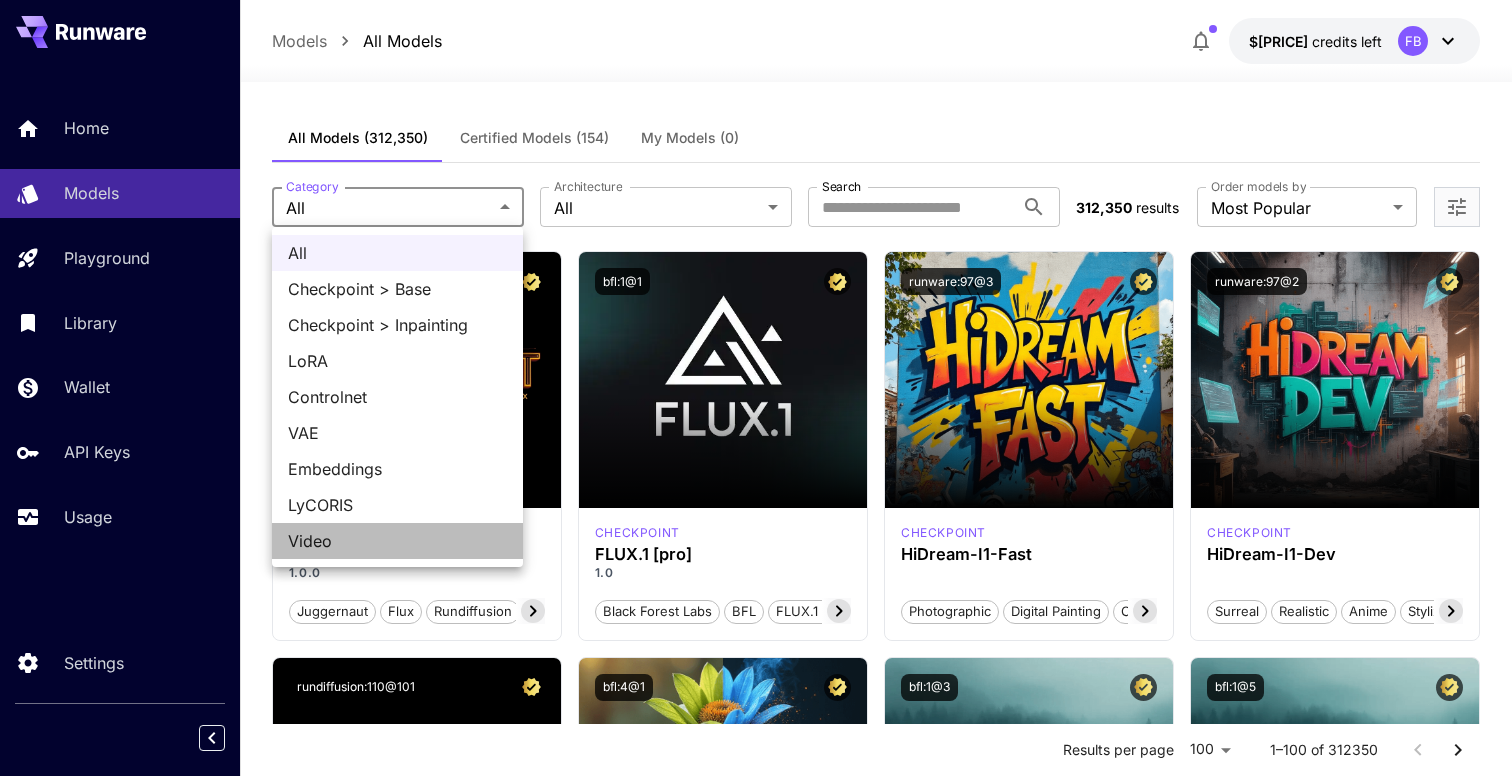 click on "Video" at bounding box center [397, 541] 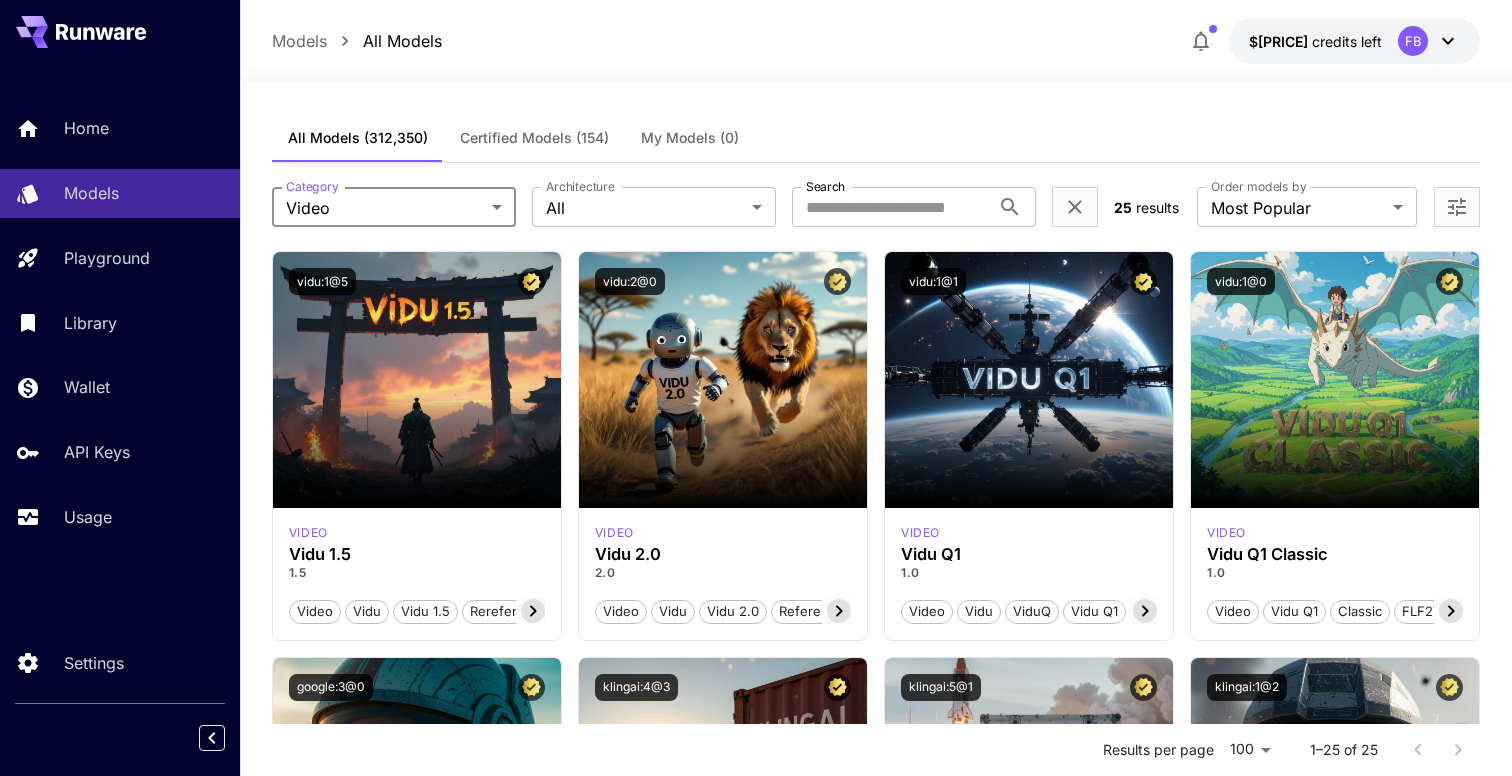 click on "**********" at bounding box center (756, 2209) 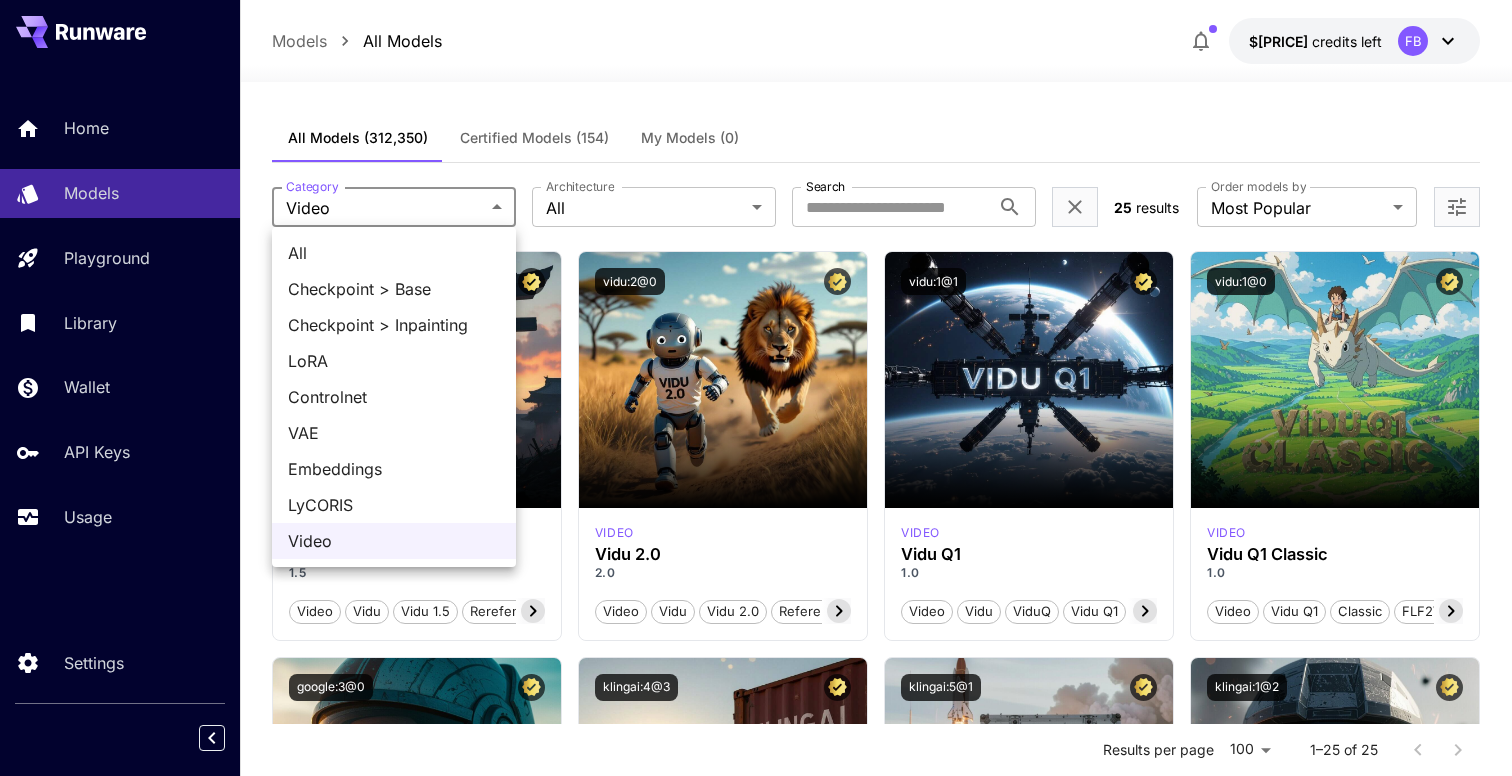 click on "All" at bounding box center (394, 253) 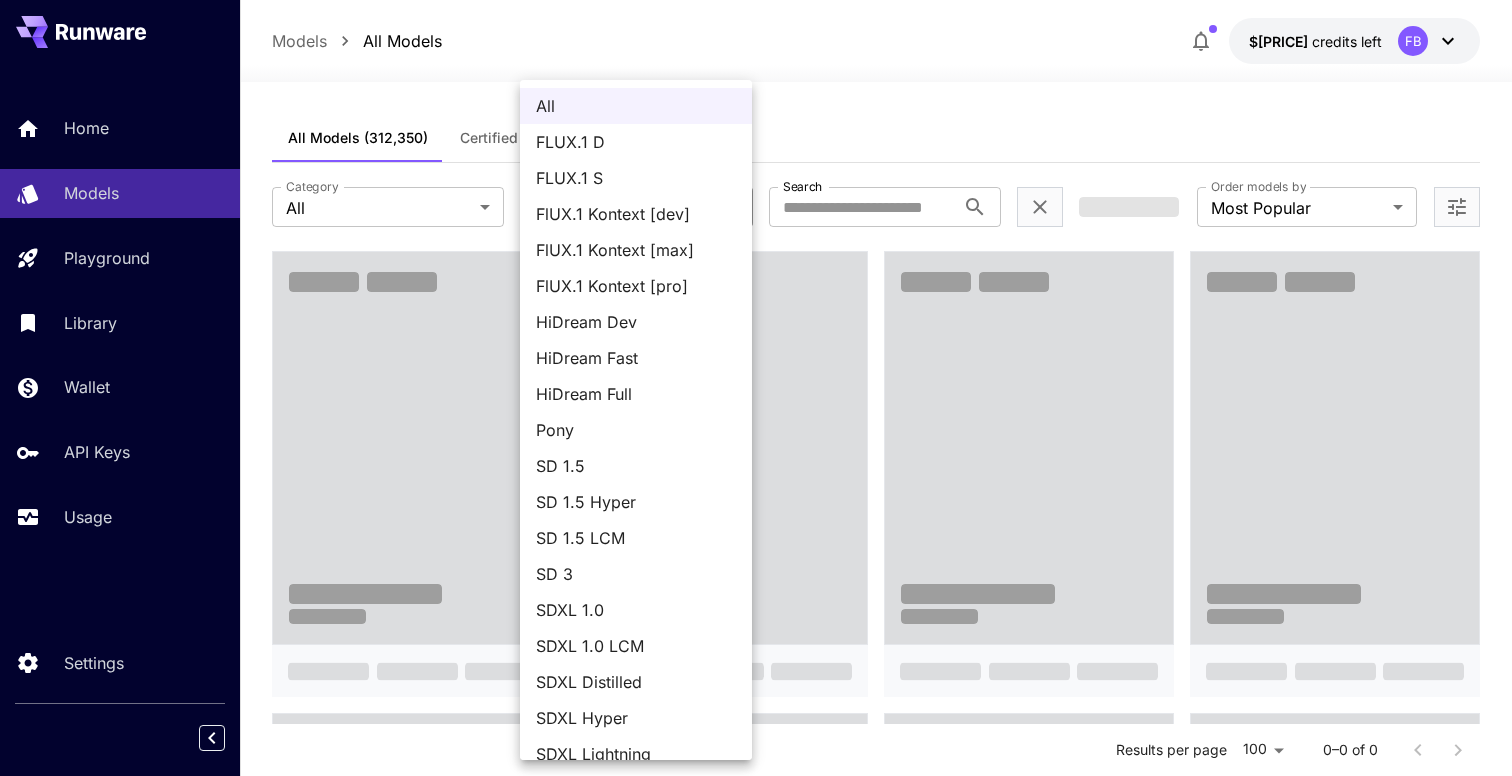 click on "**********" at bounding box center (756, 1329) 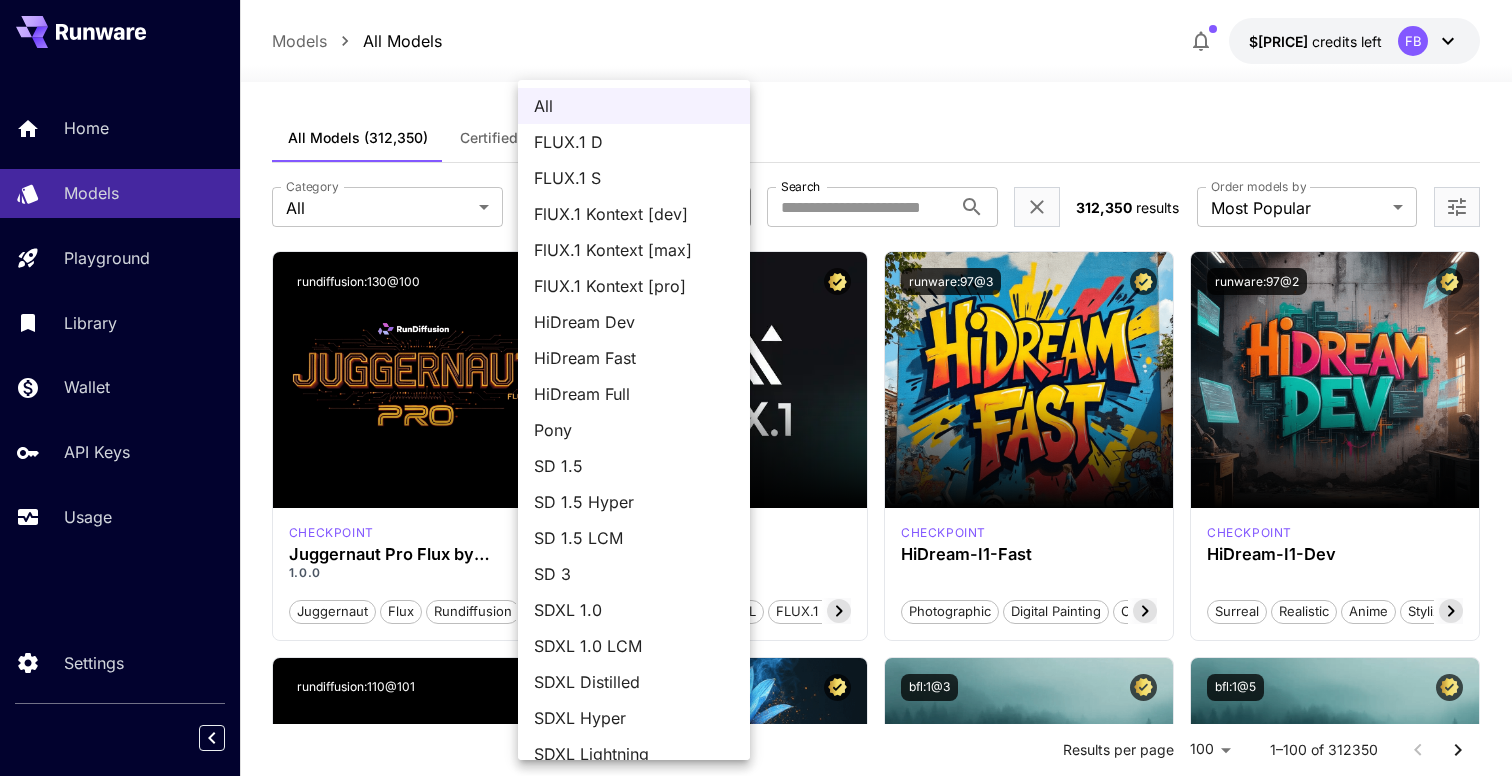 click on "FLUX.1 D" at bounding box center (634, 142) 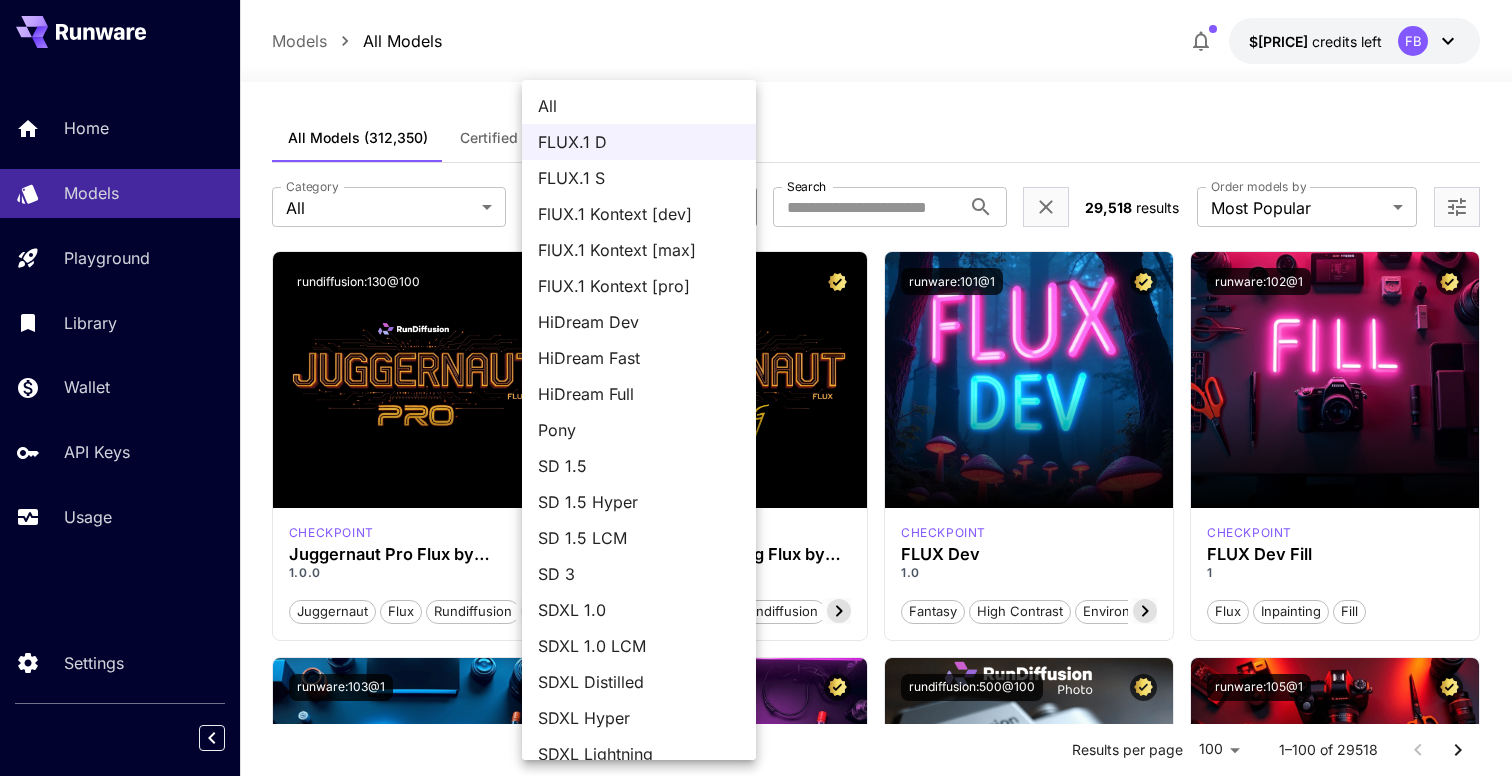 click on "**********" at bounding box center (756, 9559) 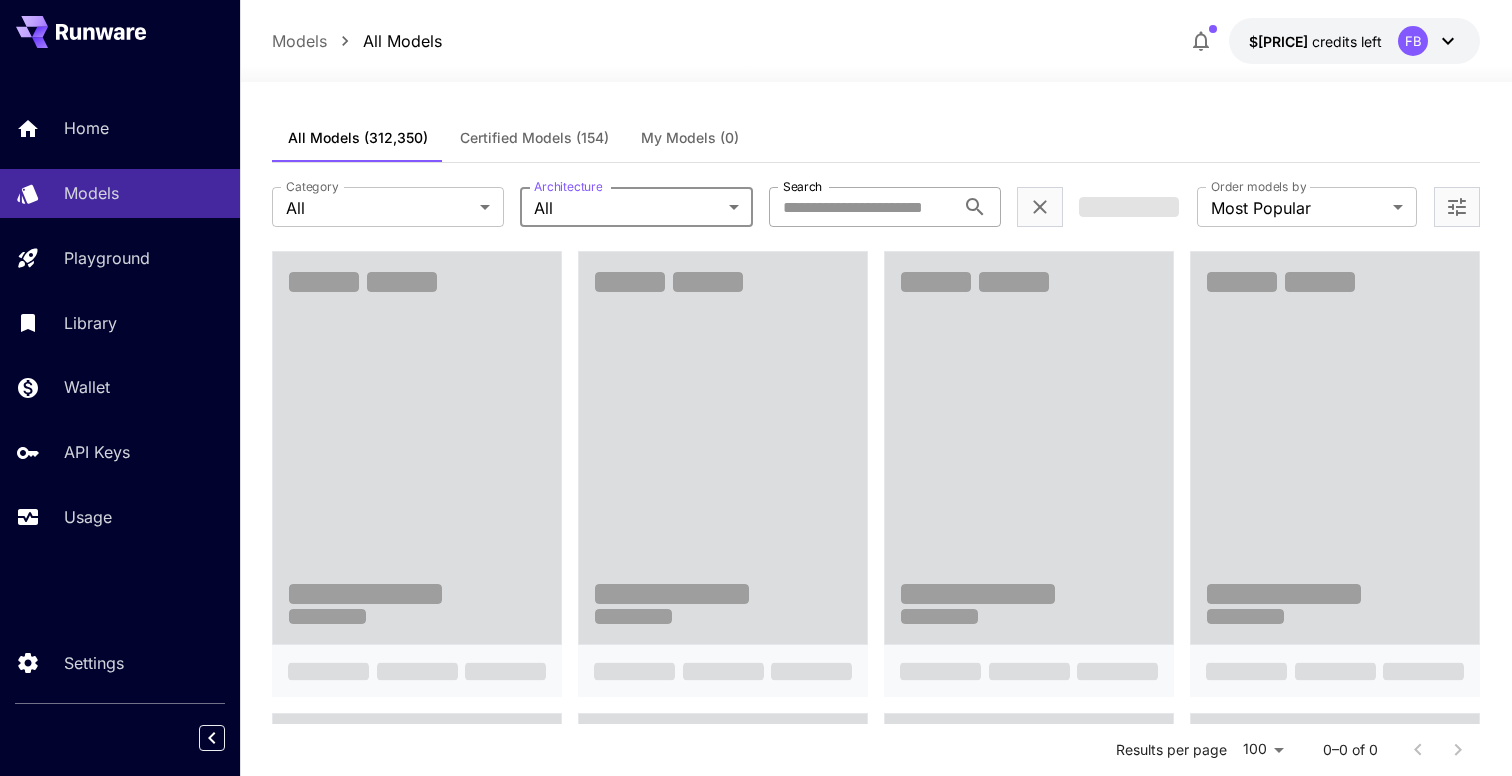 click on "Search" at bounding box center [862, 207] 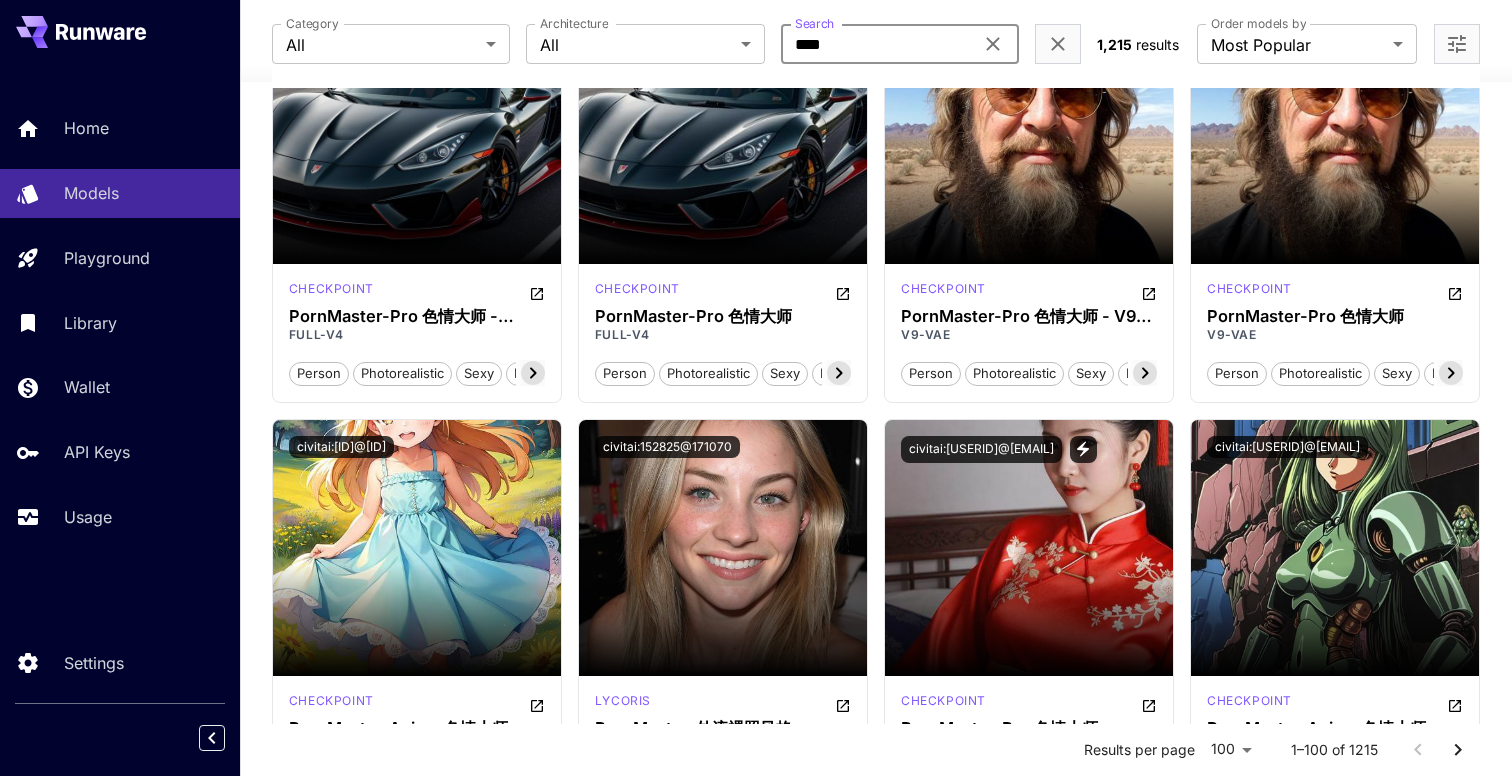 scroll, scrollTop: 457, scrollLeft: 0, axis: vertical 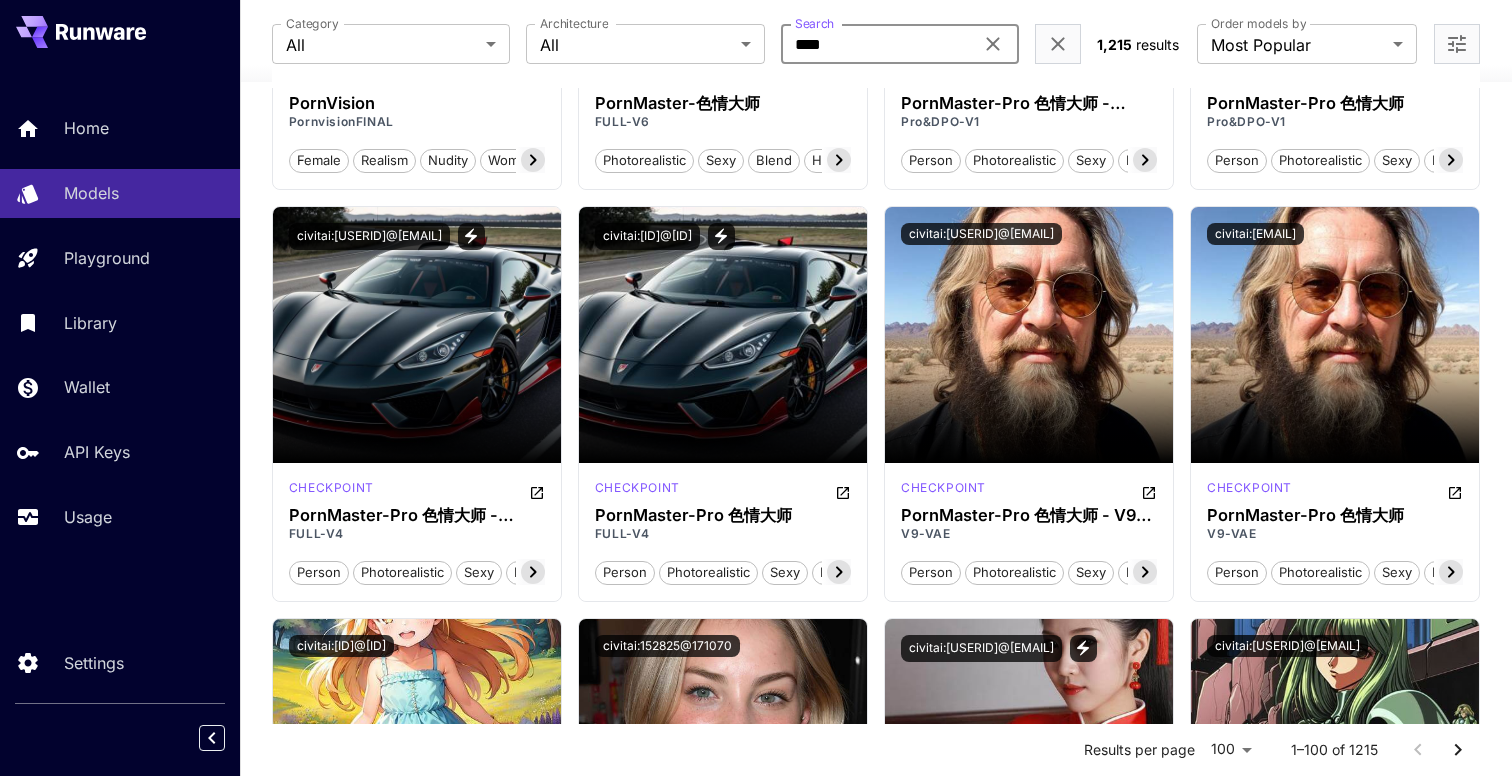 click on "****" at bounding box center (877, 44) 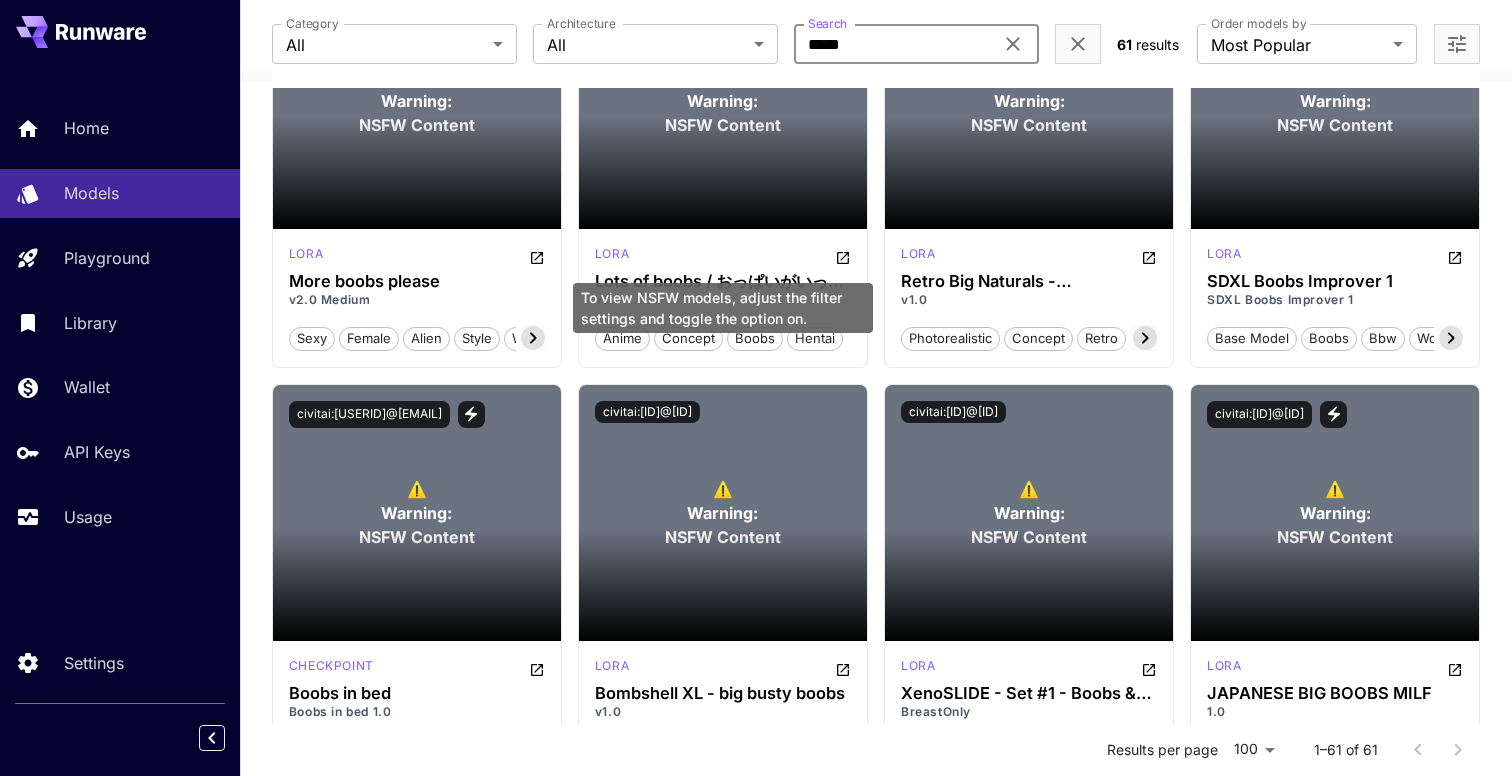 scroll, scrollTop: 3197, scrollLeft: 0, axis: vertical 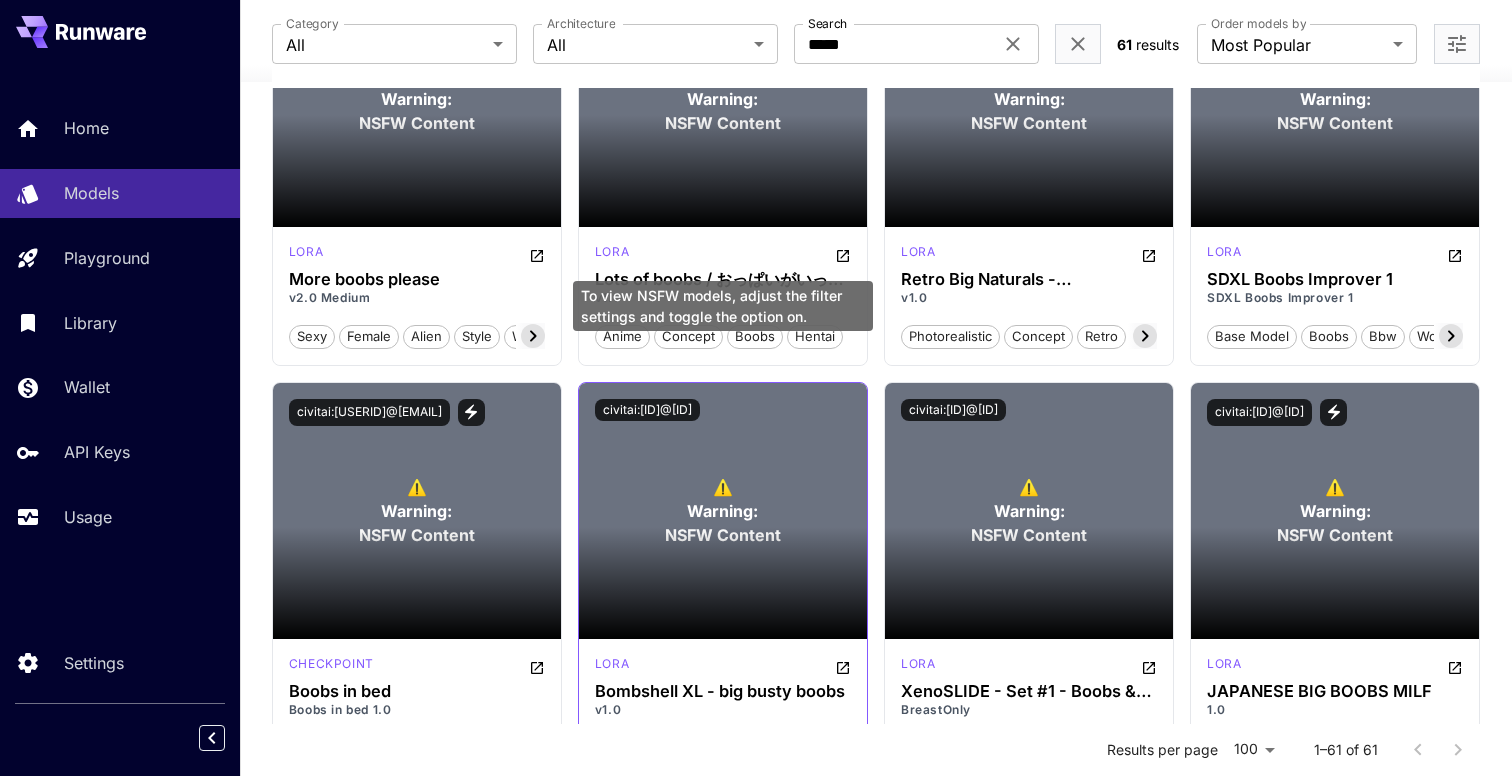 click on "Warning:" at bounding box center [722, 511] 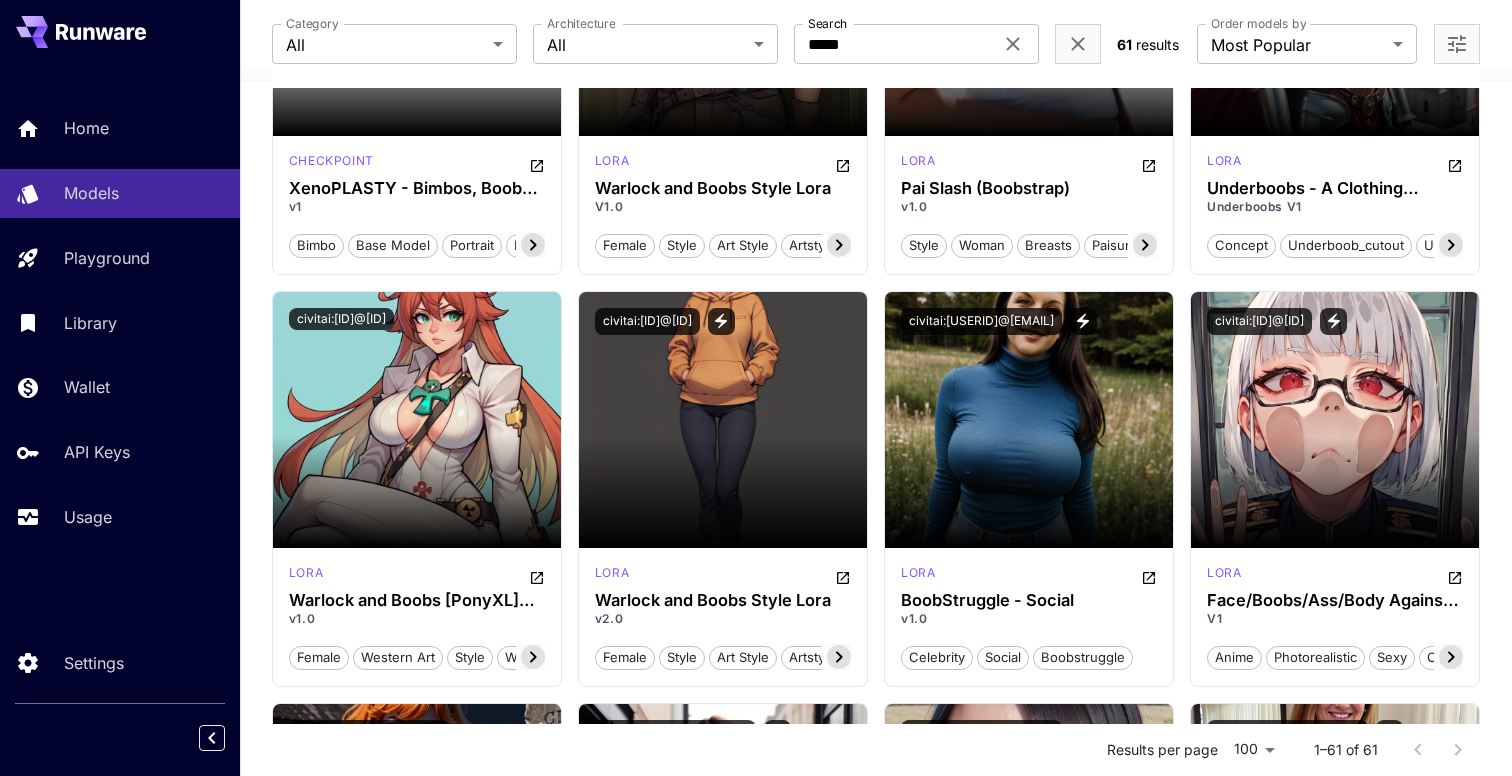 scroll, scrollTop: 0, scrollLeft: 0, axis: both 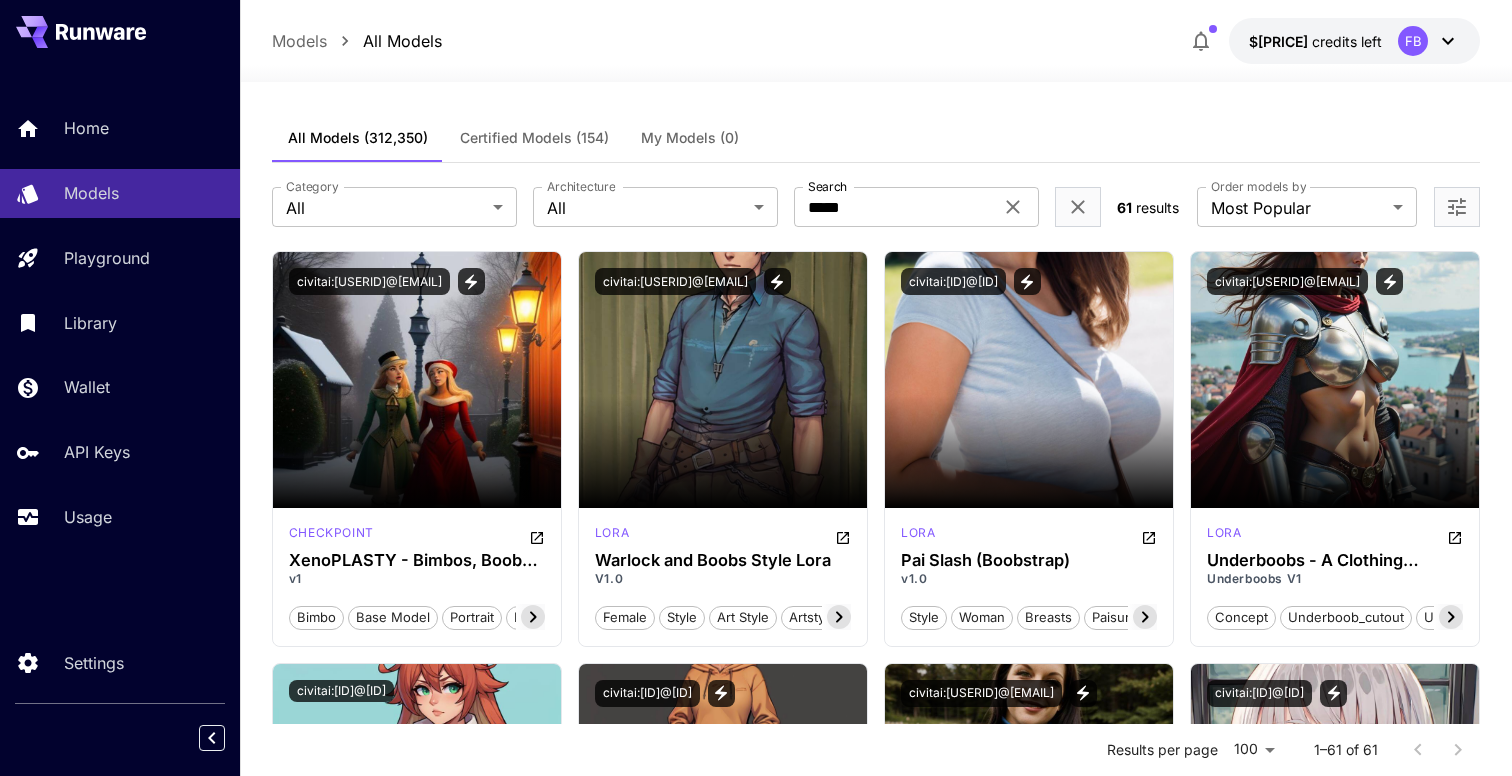 click on "**********" at bounding box center [1298, 207] 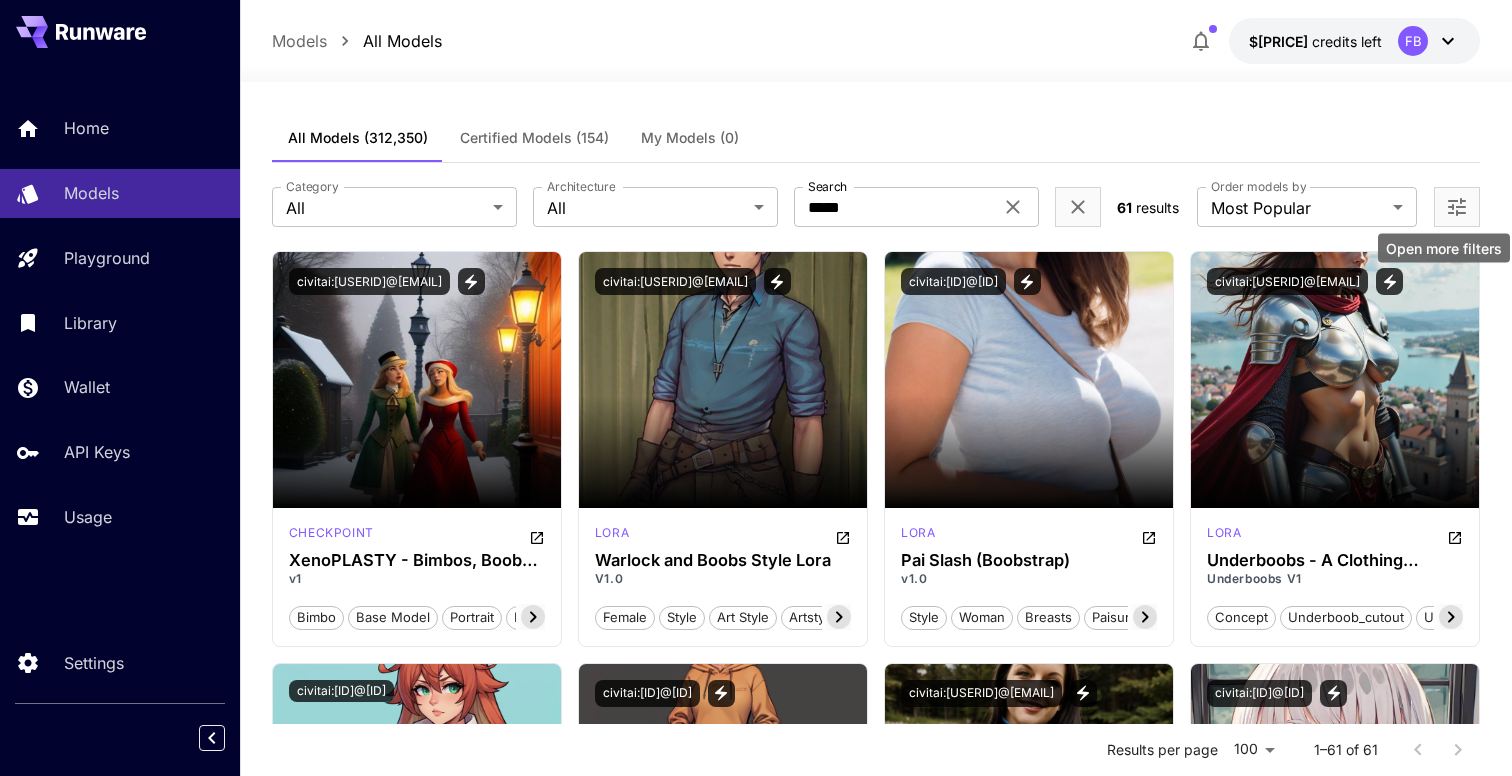 click 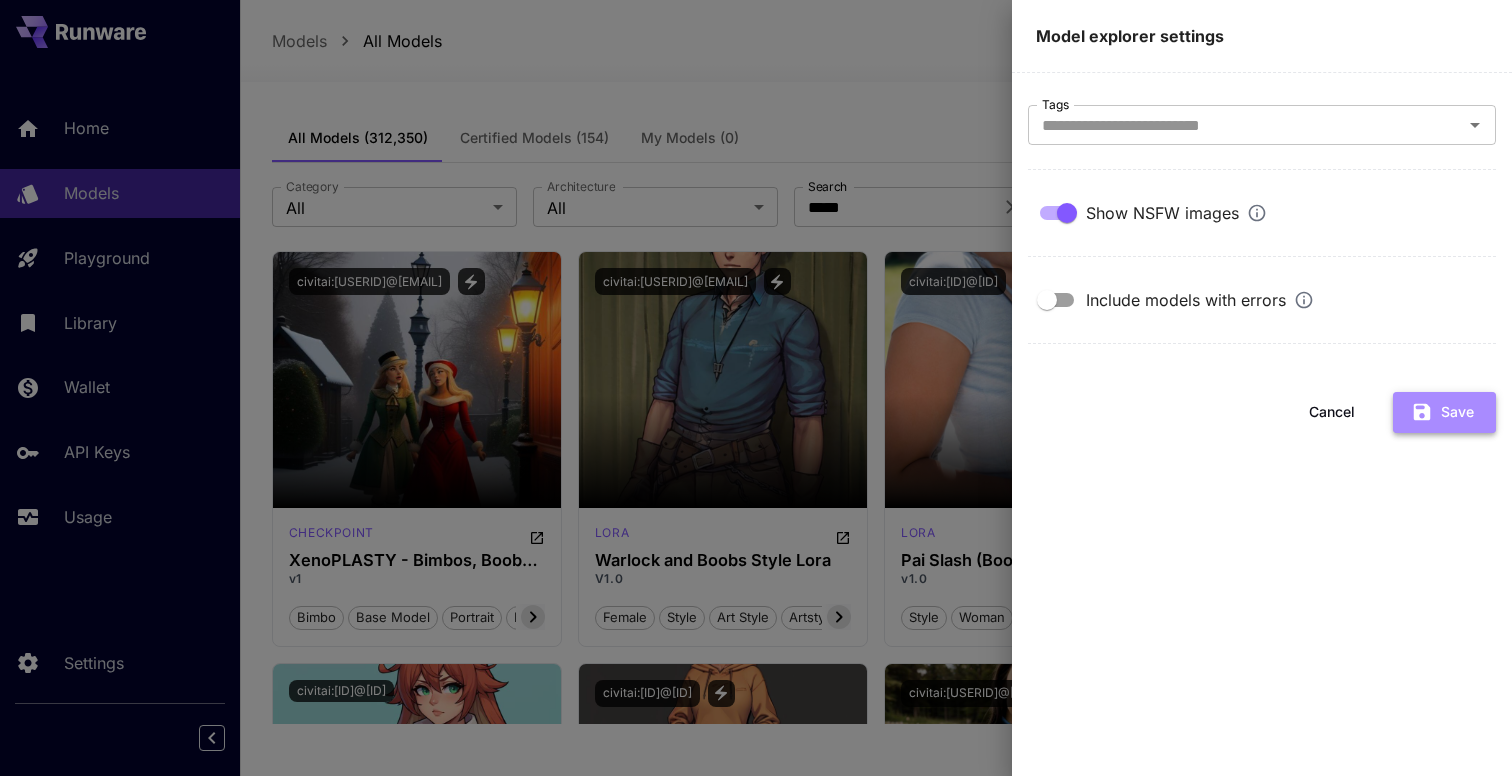 click 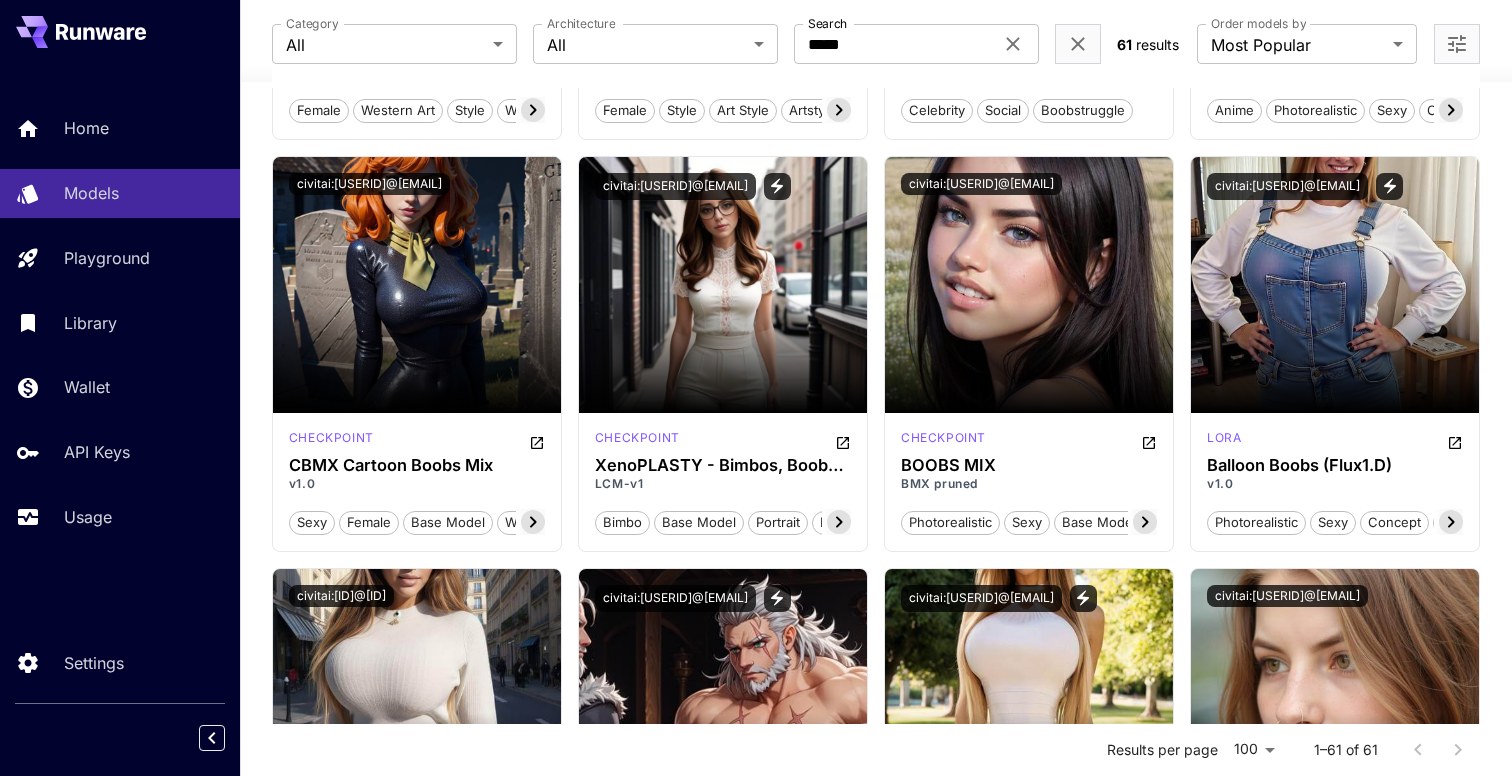 scroll, scrollTop: 0, scrollLeft: 0, axis: both 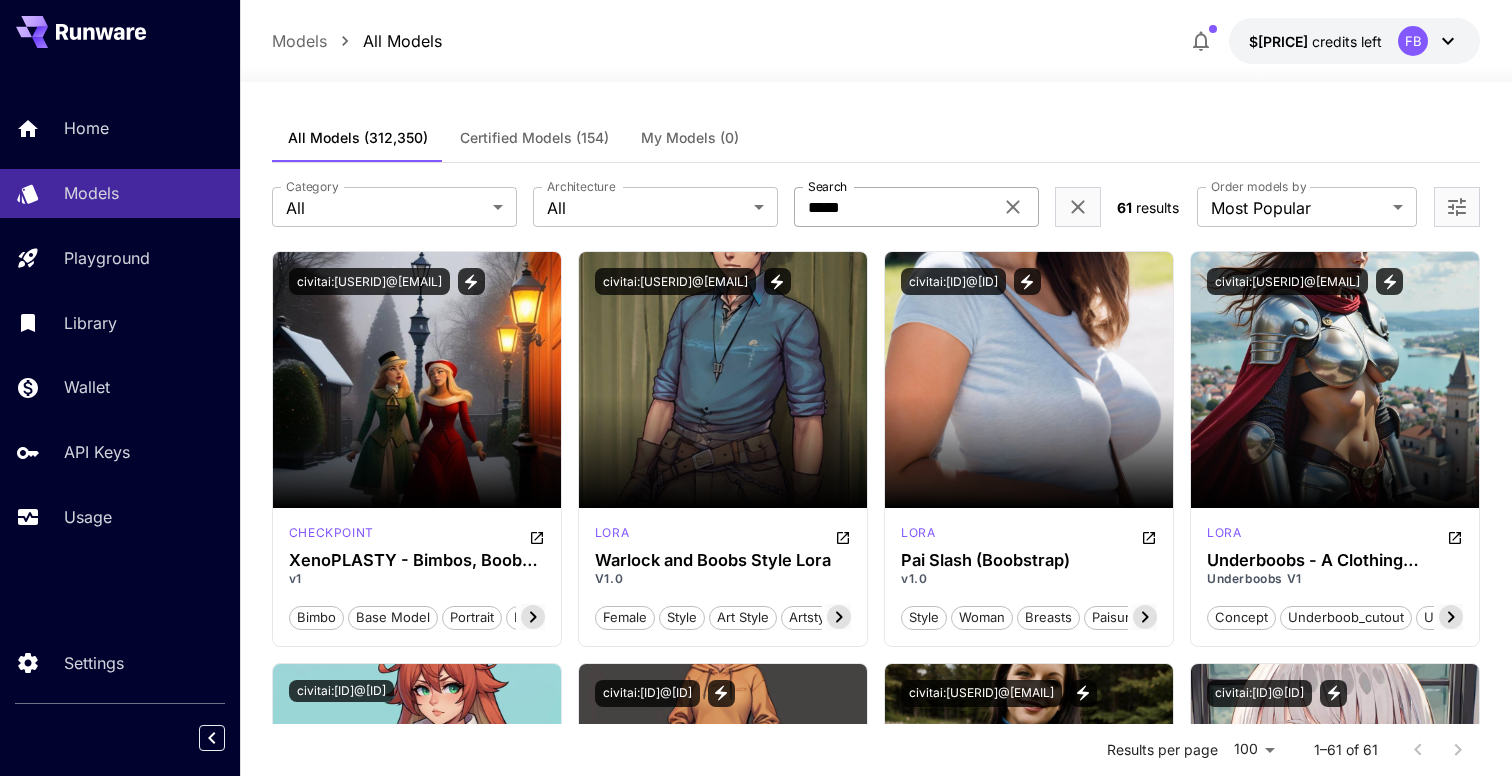 click on "*****" at bounding box center [893, 207] 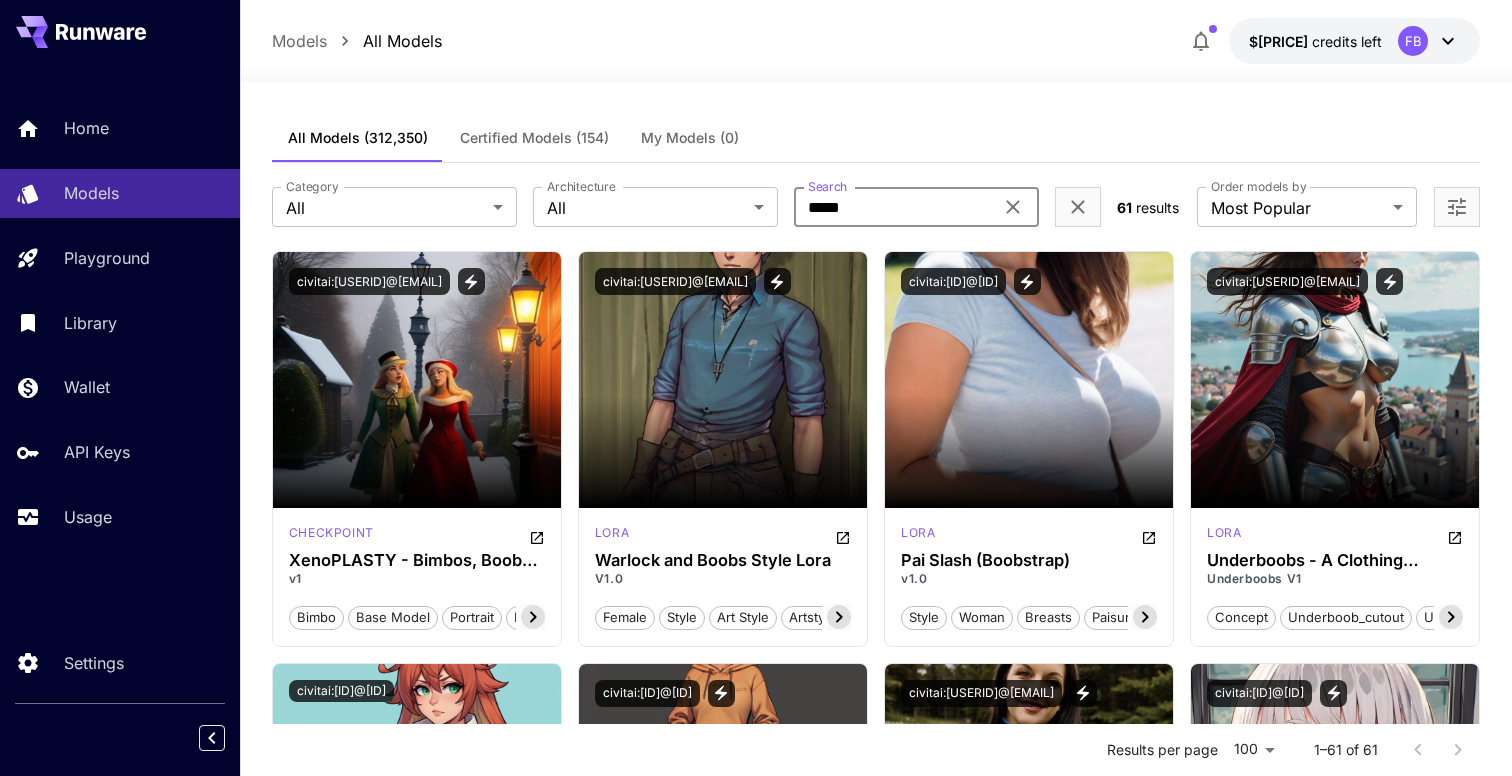 click on "*****" at bounding box center (893, 207) 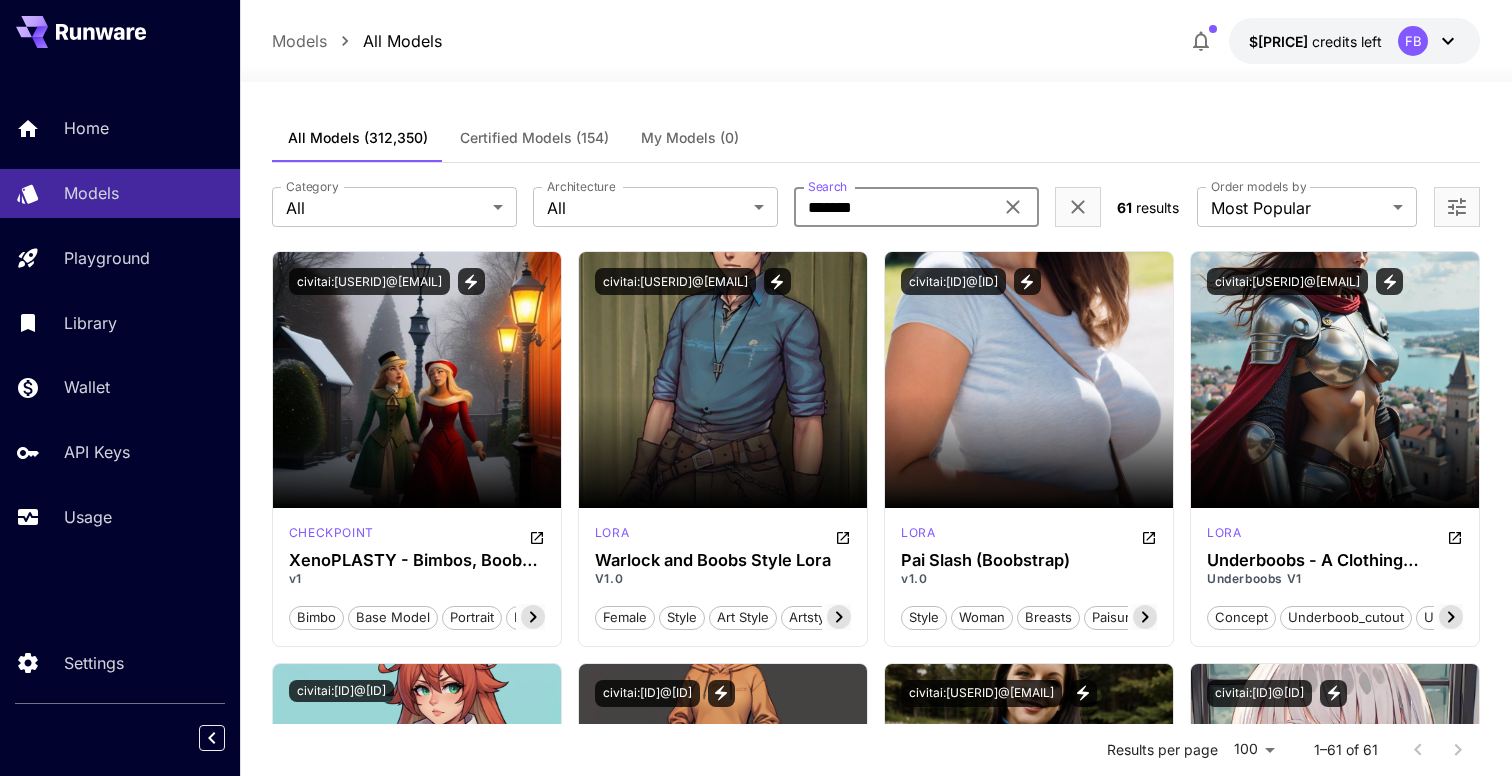 type on "*******" 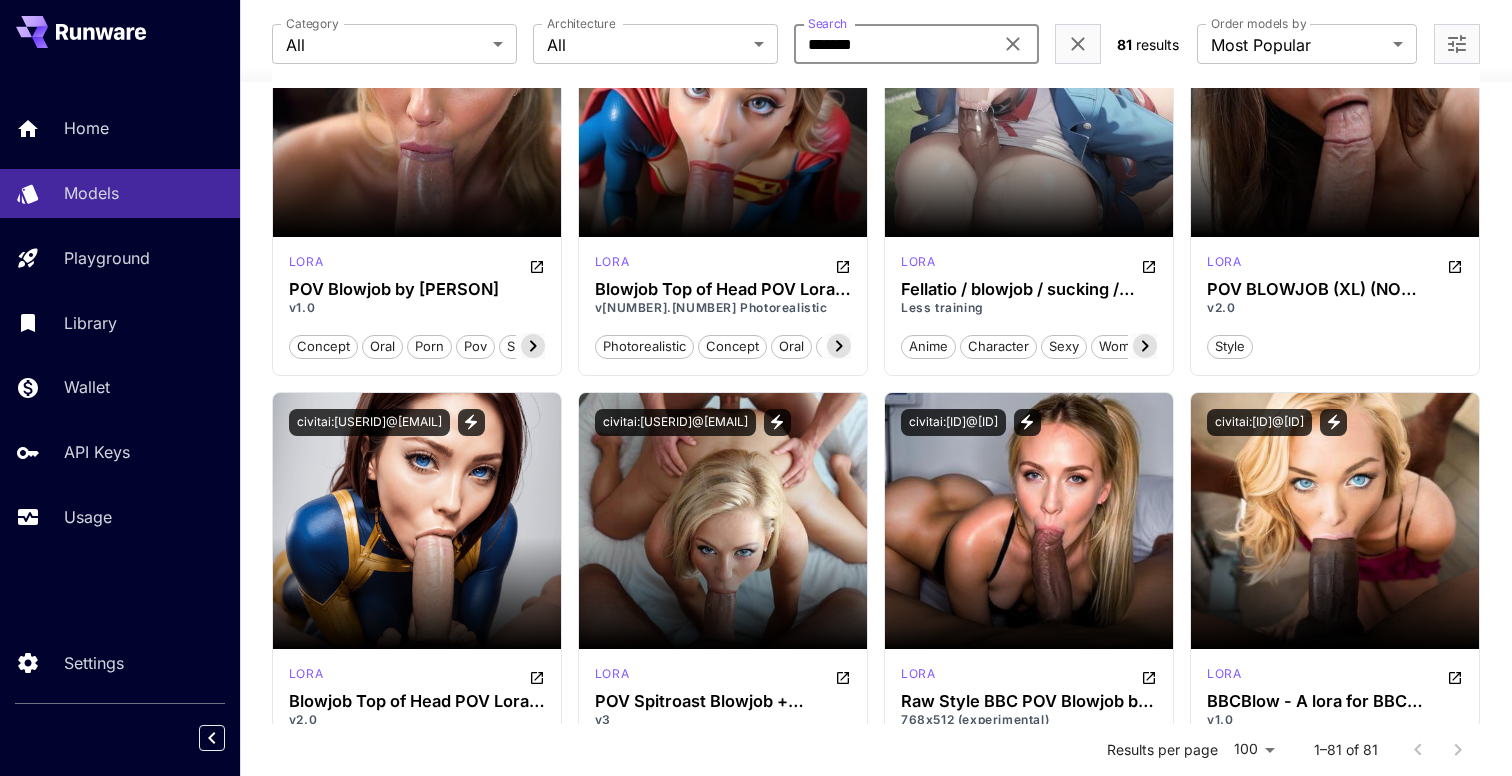 scroll, scrollTop: 1213, scrollLeft: 0, axis: vertical 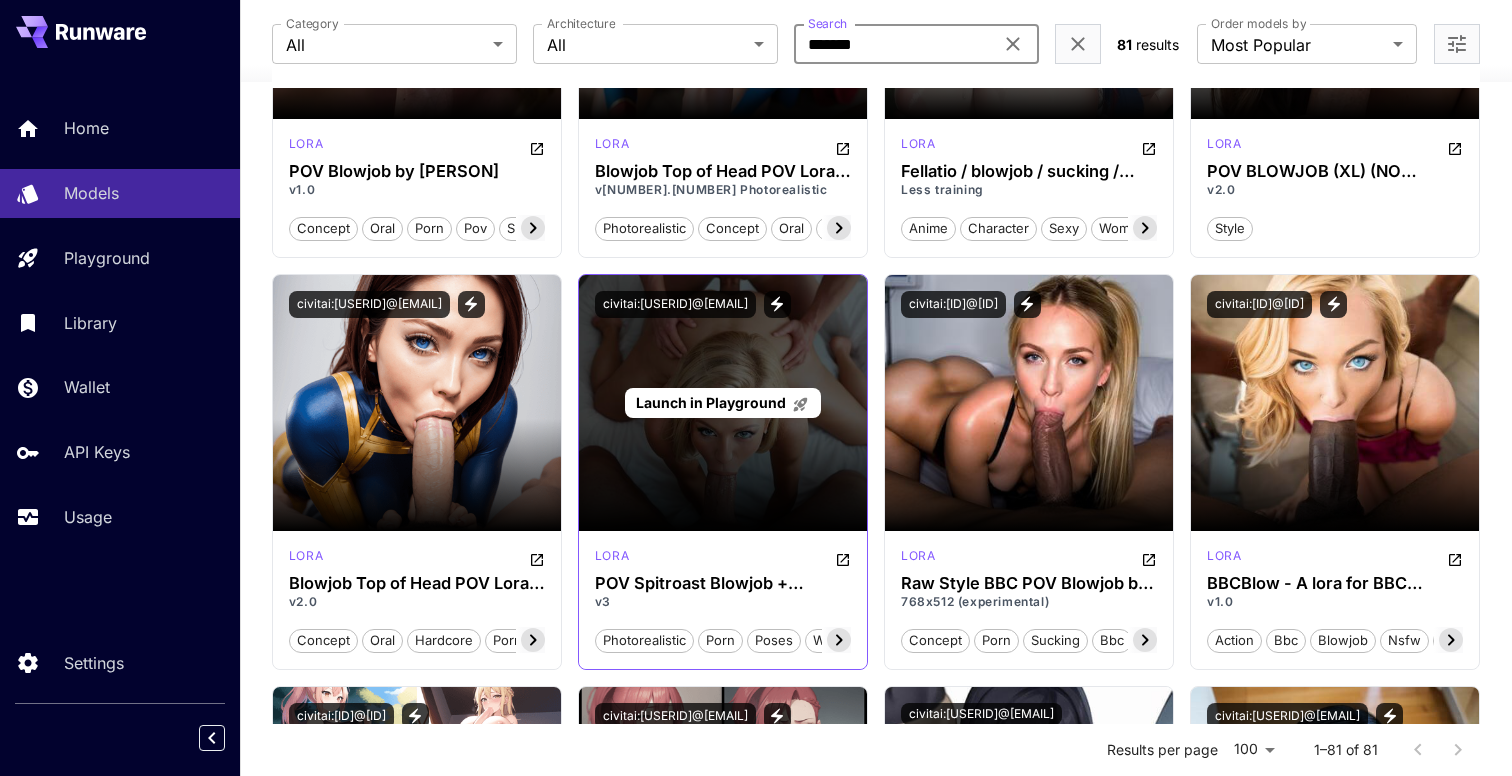 click on "Launch in Playground" at bounding box center (723, 403) 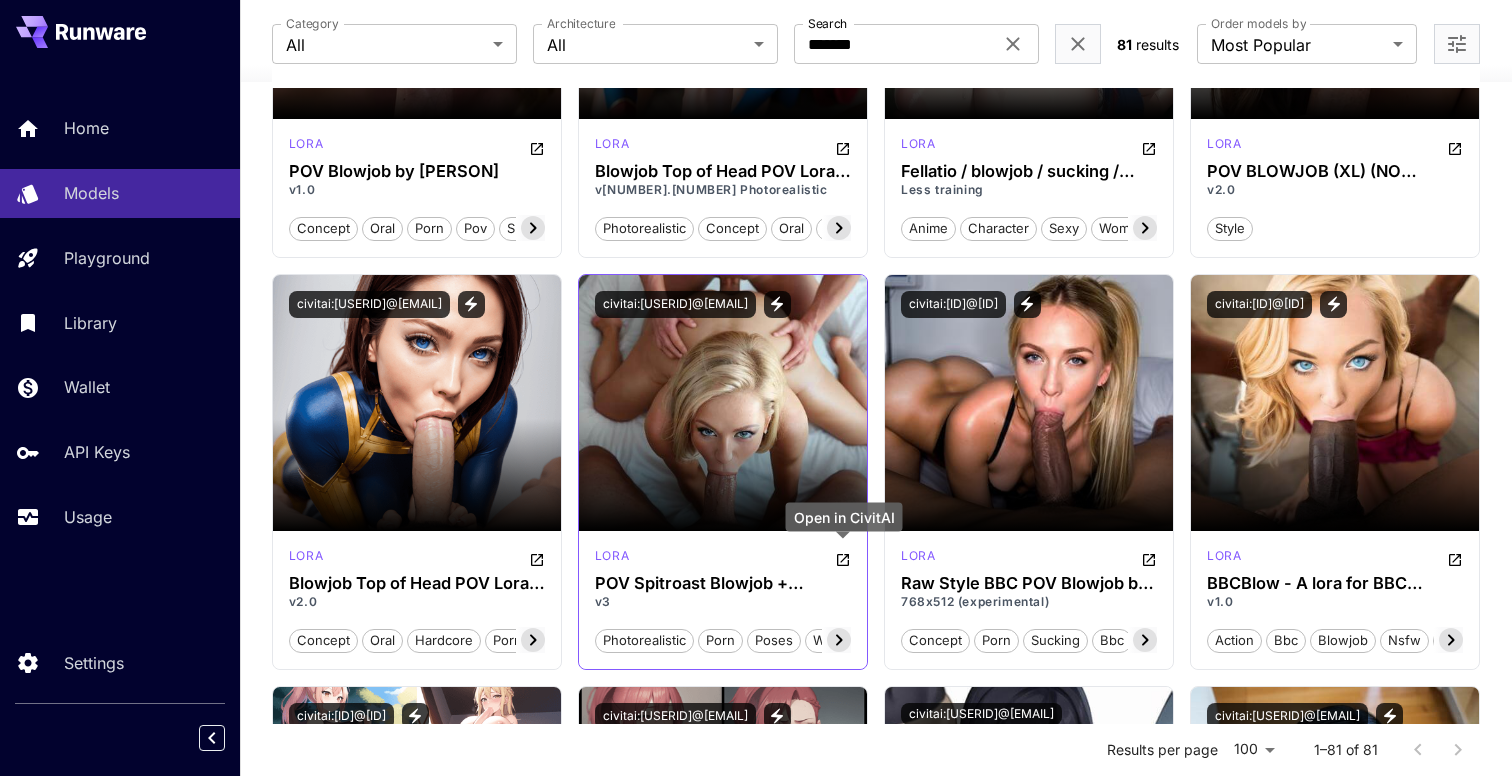 click 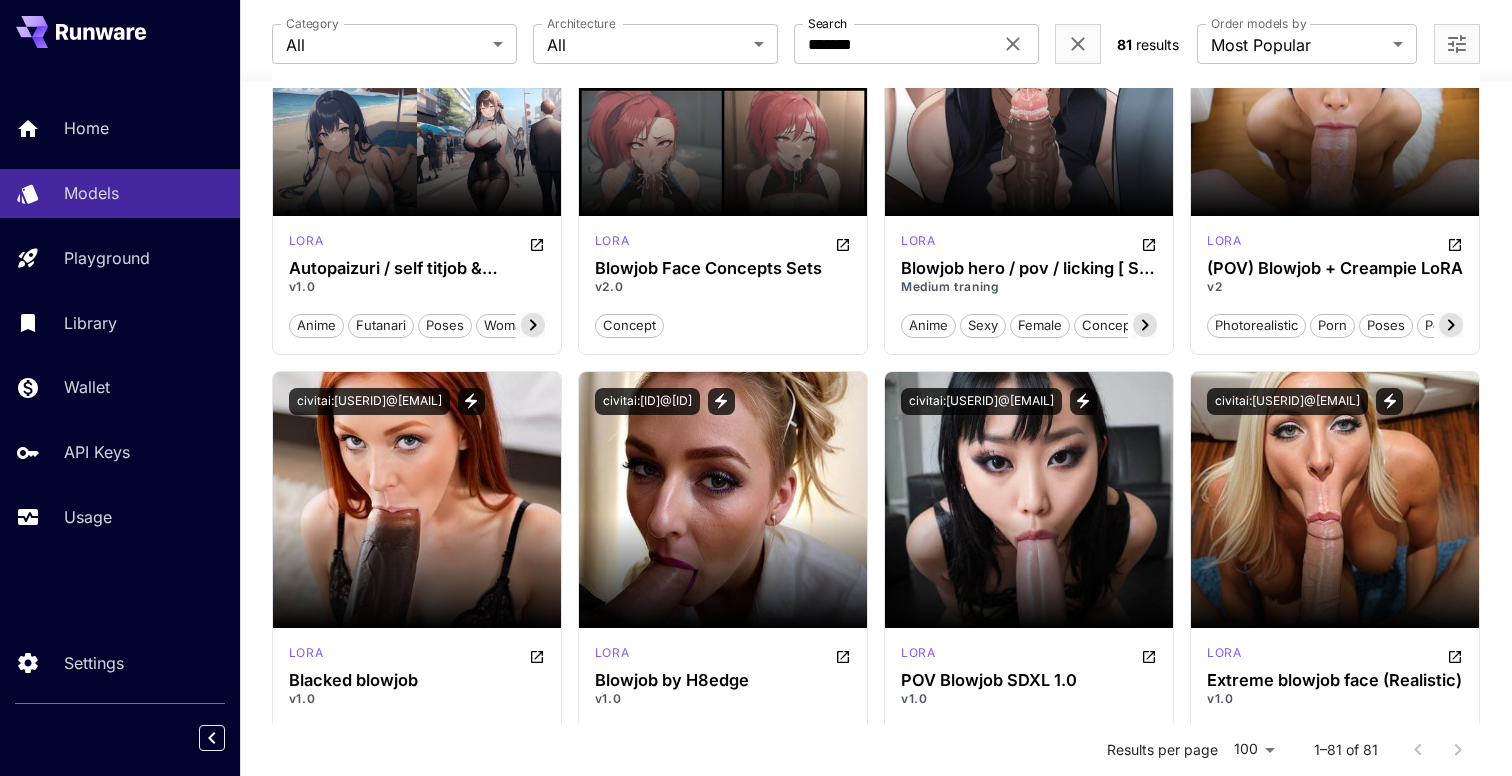 scroll, scrollTop: 1984, scrollLeft: 0, axis: vertical 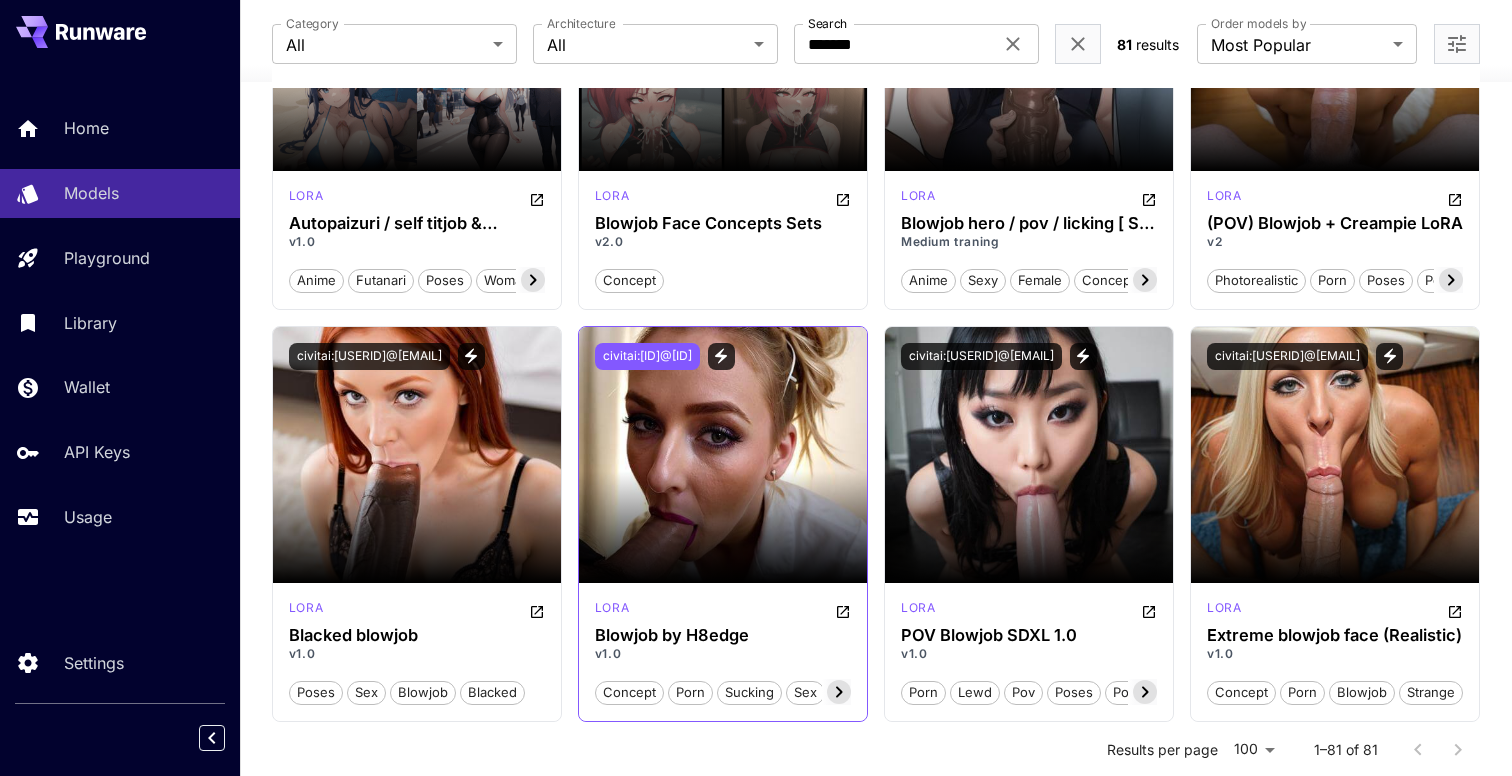 click on "civitai:[ID]@[ID]" at bounding box center (647, 356) 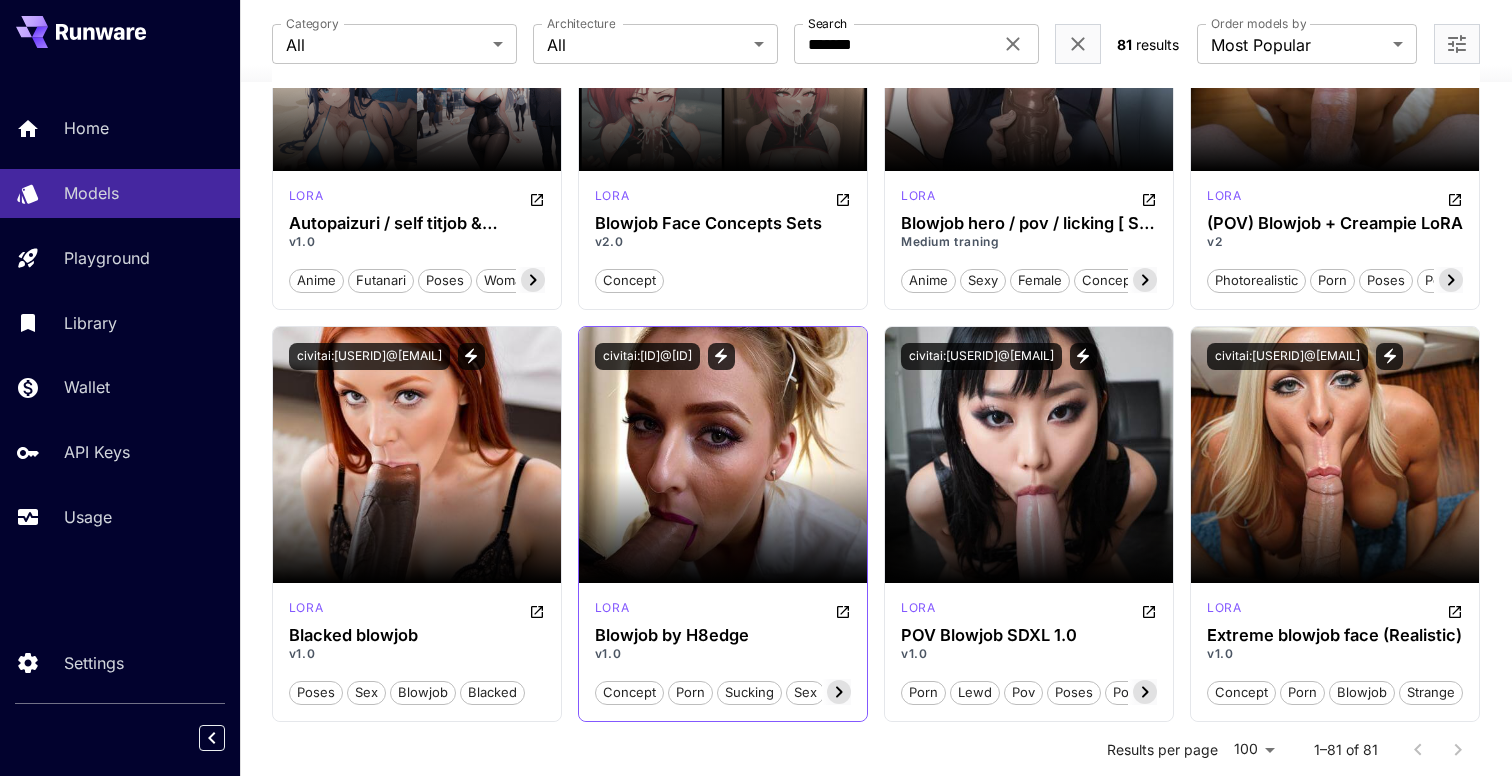 click 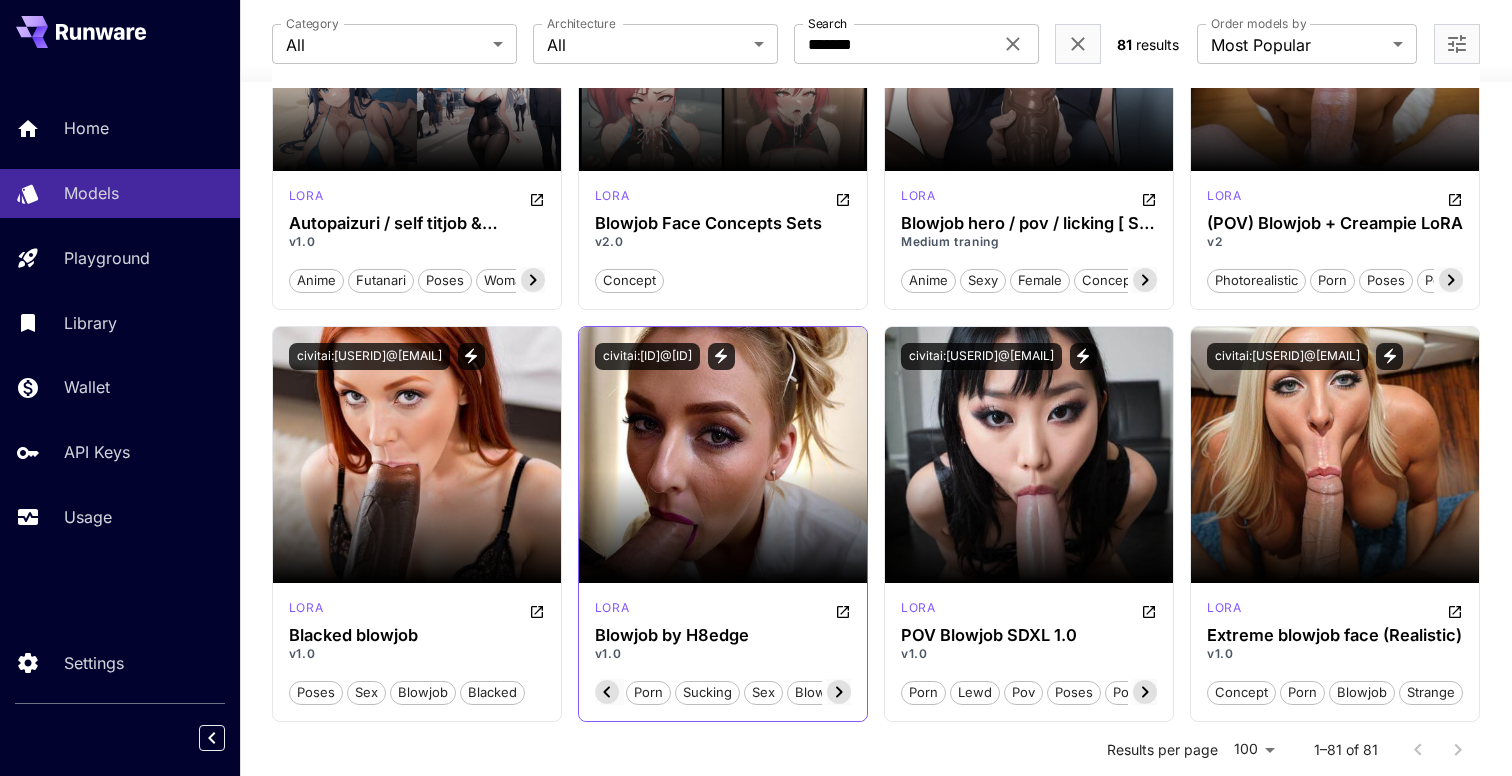 click 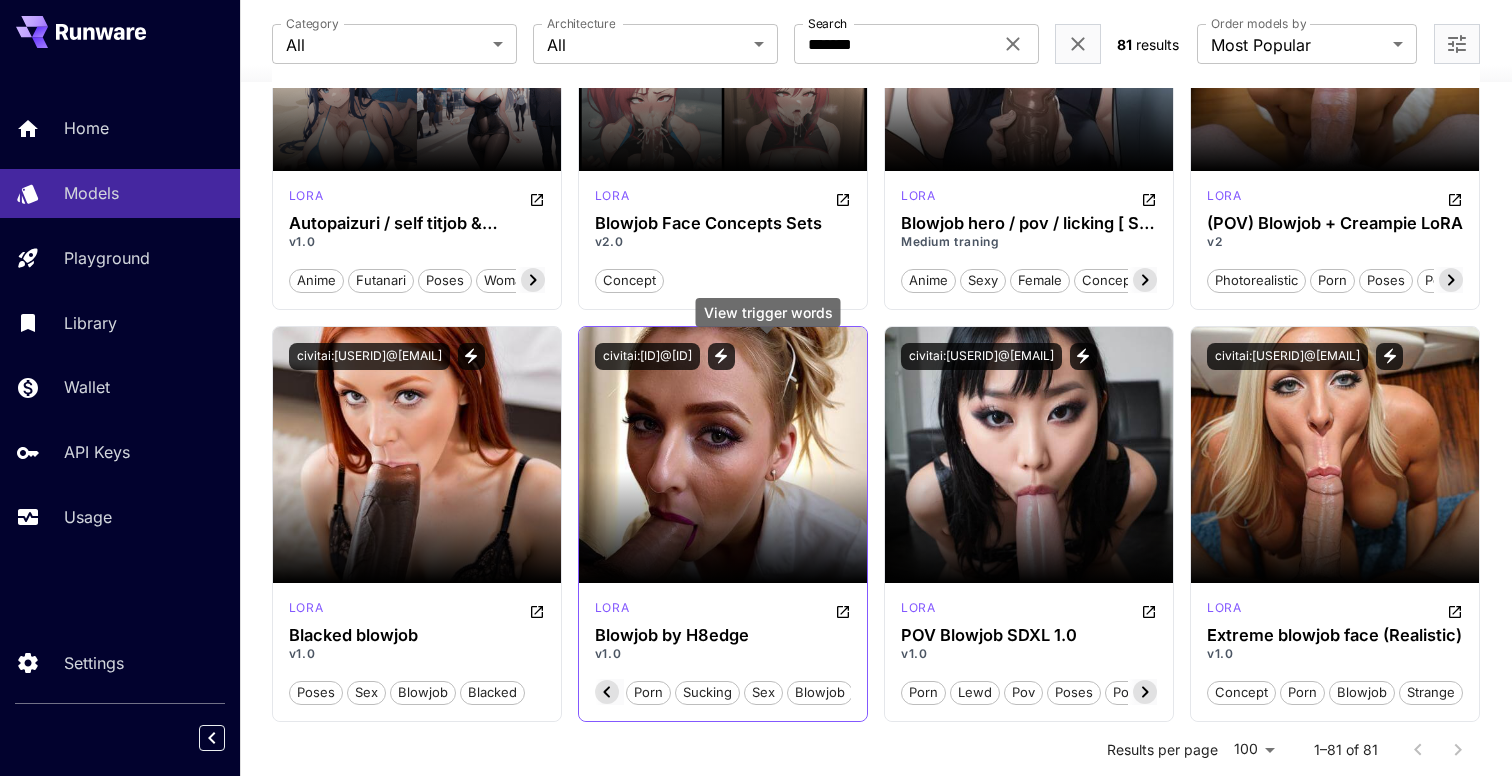 click 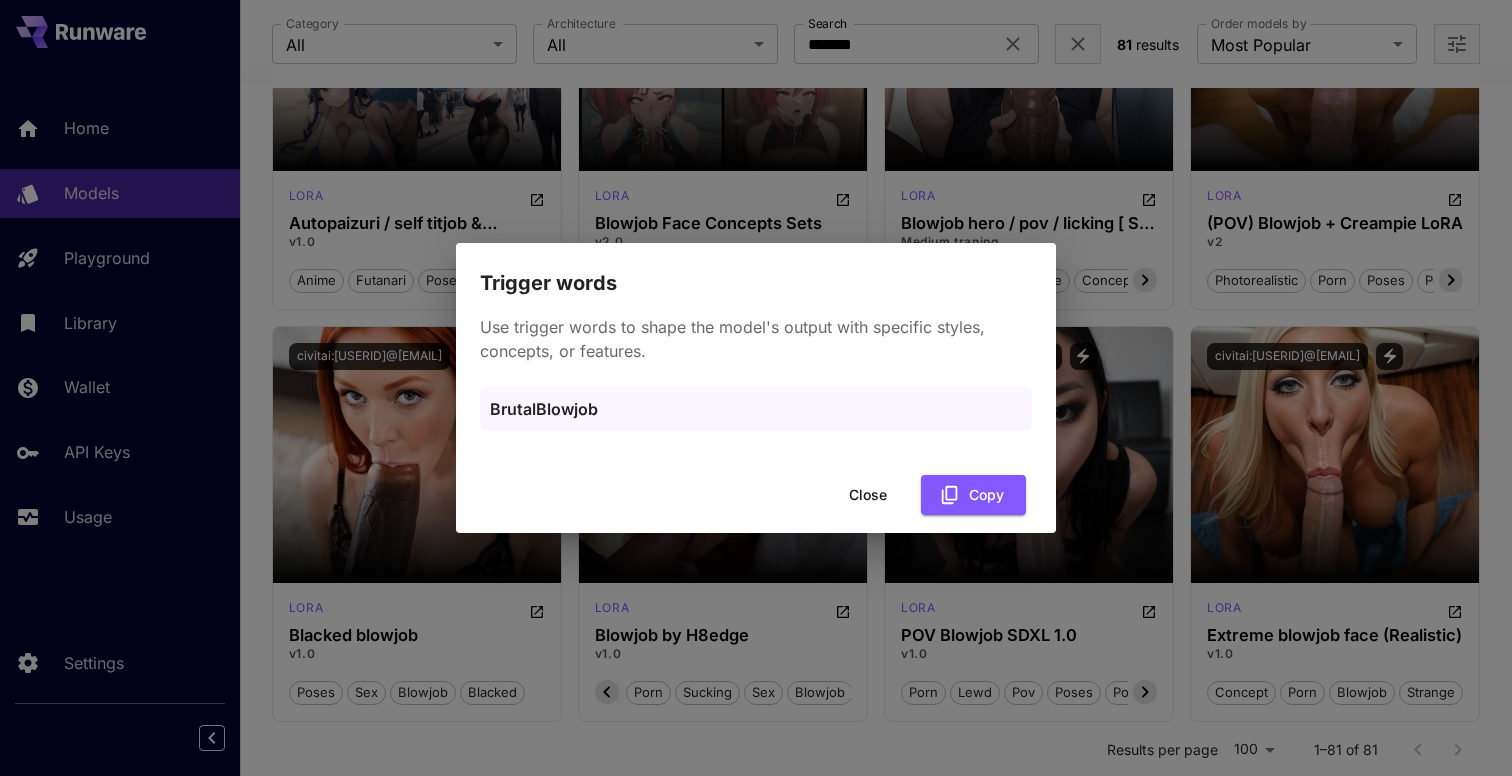 click on "Use trigger words to shape the model's output with specific styles, concepts, or features." at bounding box center [756, 339] 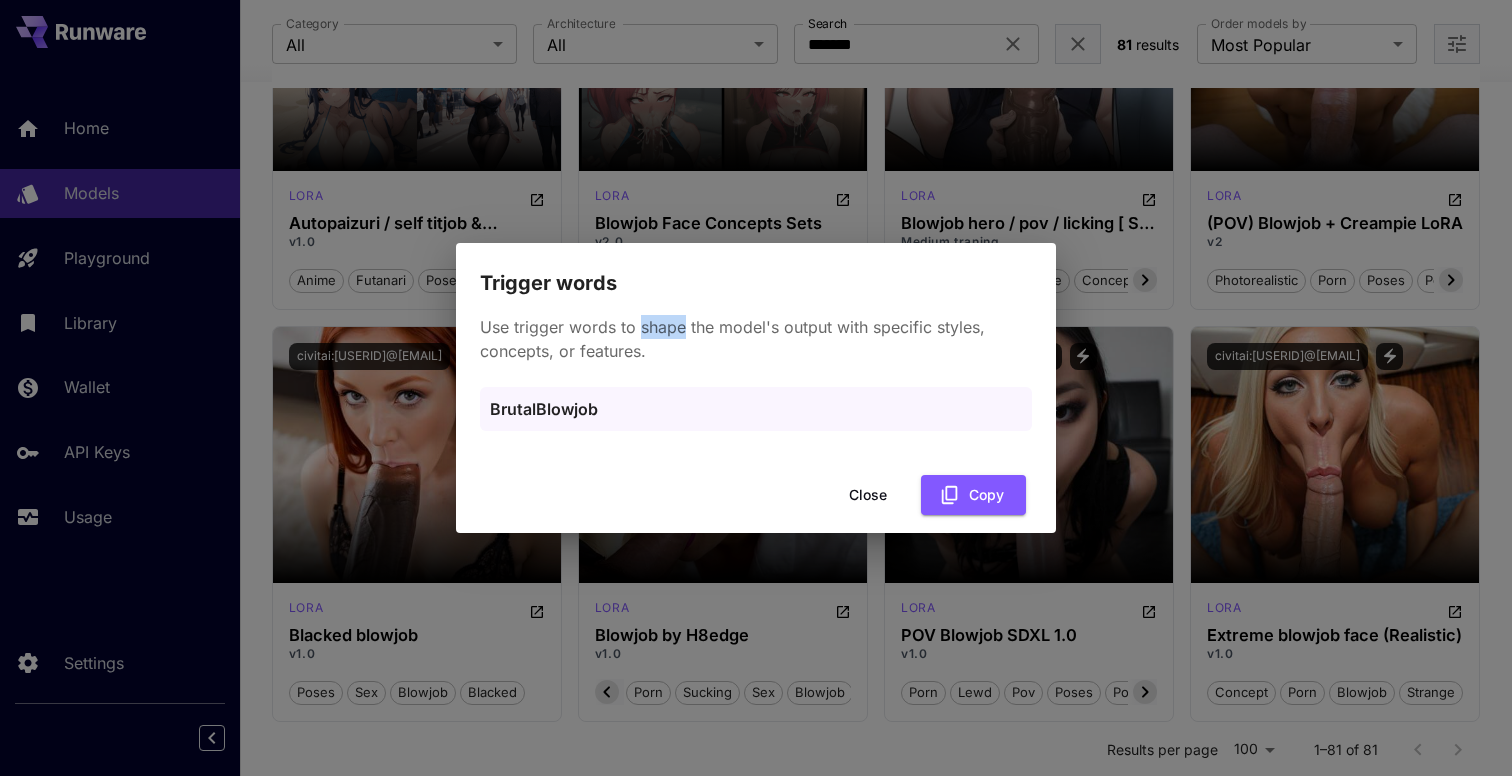 click on "Use trigger words to shape the model's output with specific styles, concepts, or features." at bounding box center [756, 339] 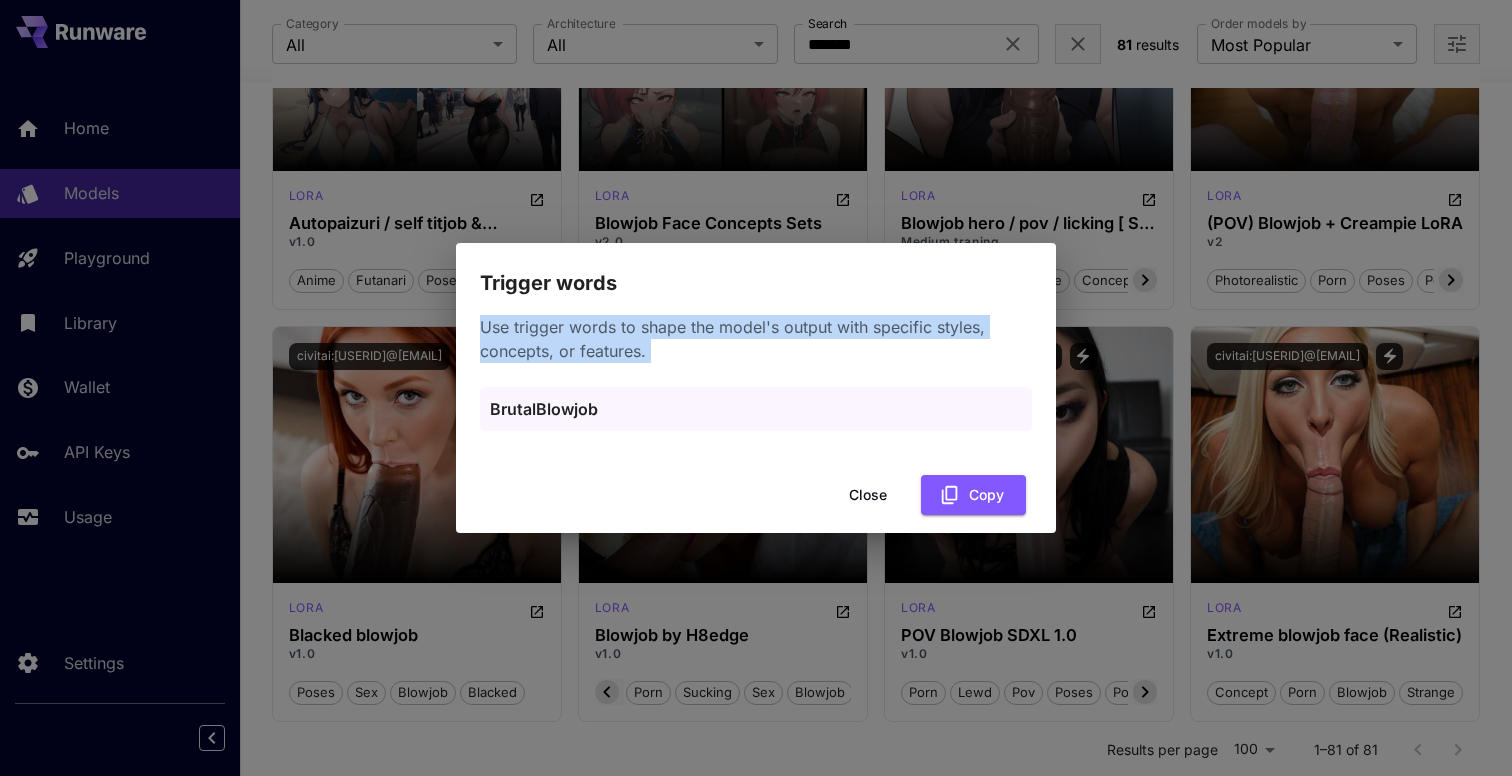 click on "Use trigger words to shape the model's output with specific styles, concepts, or features." at bounding box center (756, 339) 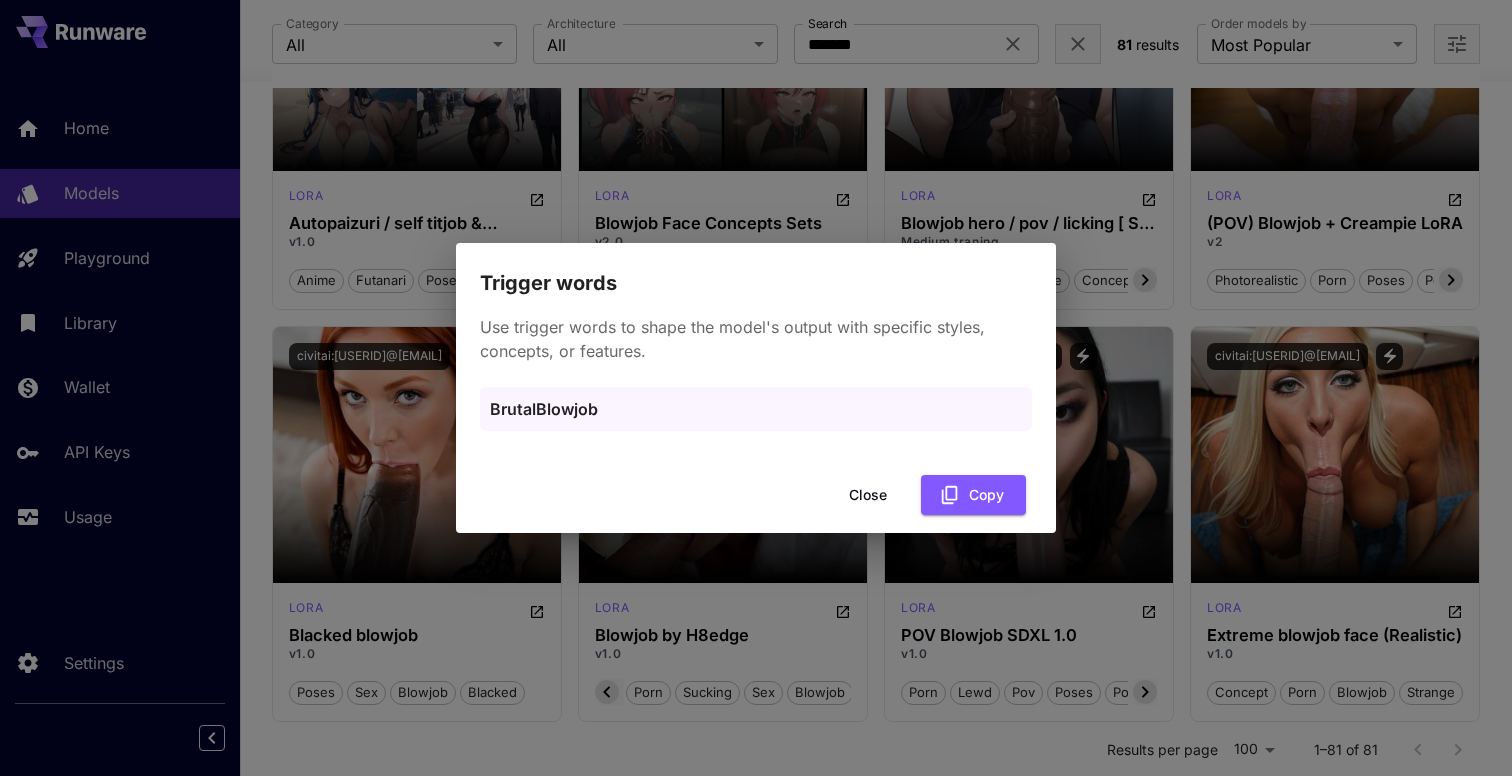 click on "Close" at bounding box center [868, 495] 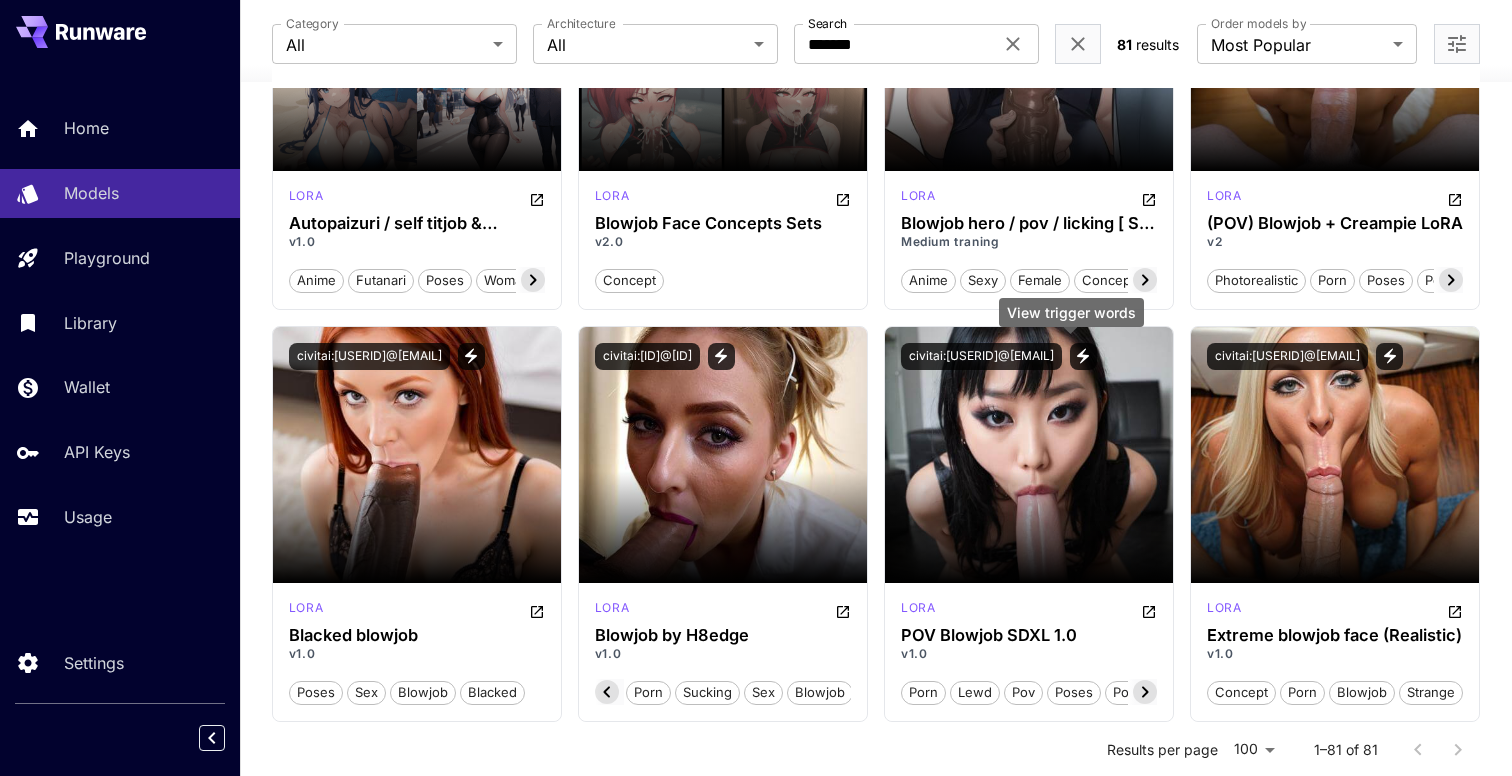click on "View trigger words" at bounding box center (1071, 312) 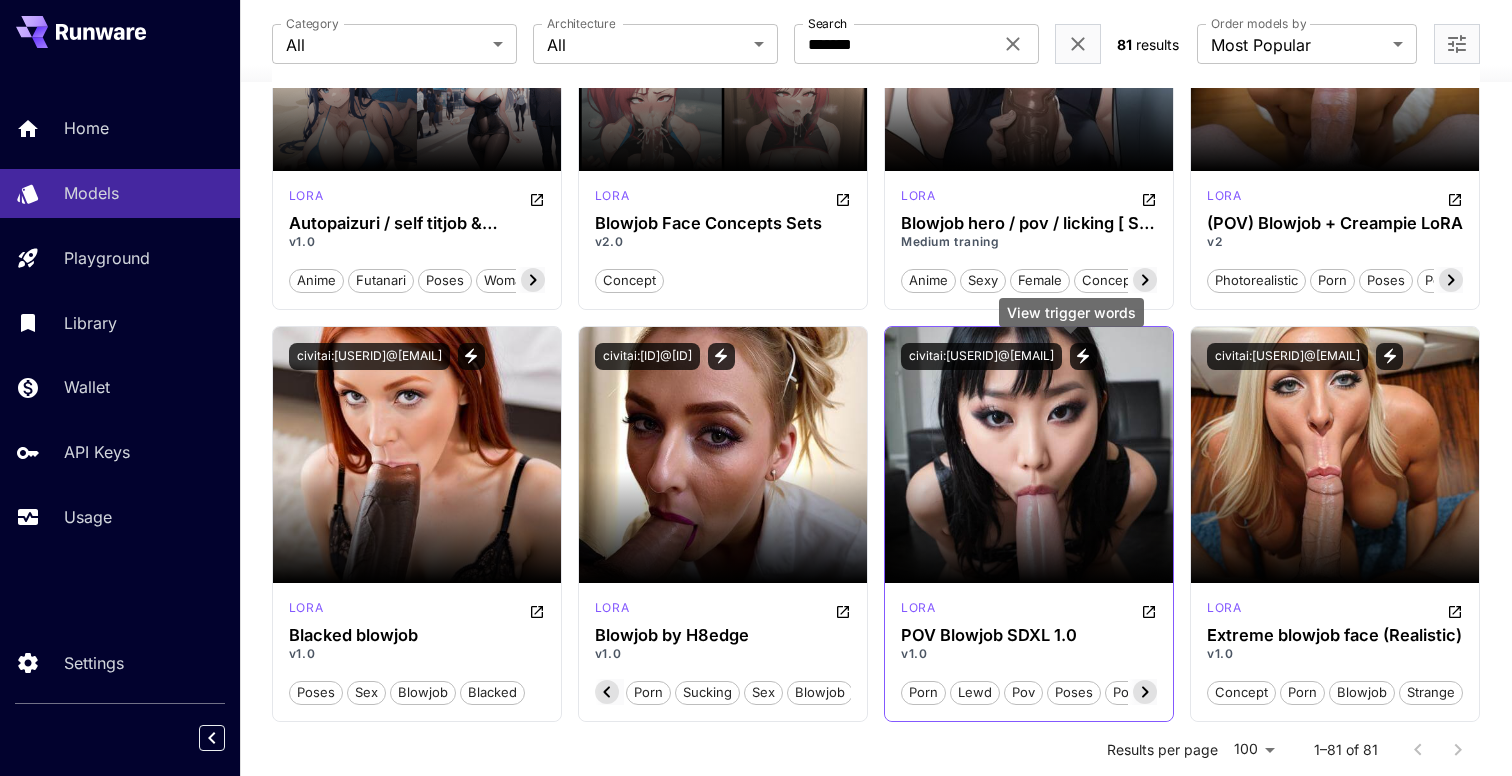 click 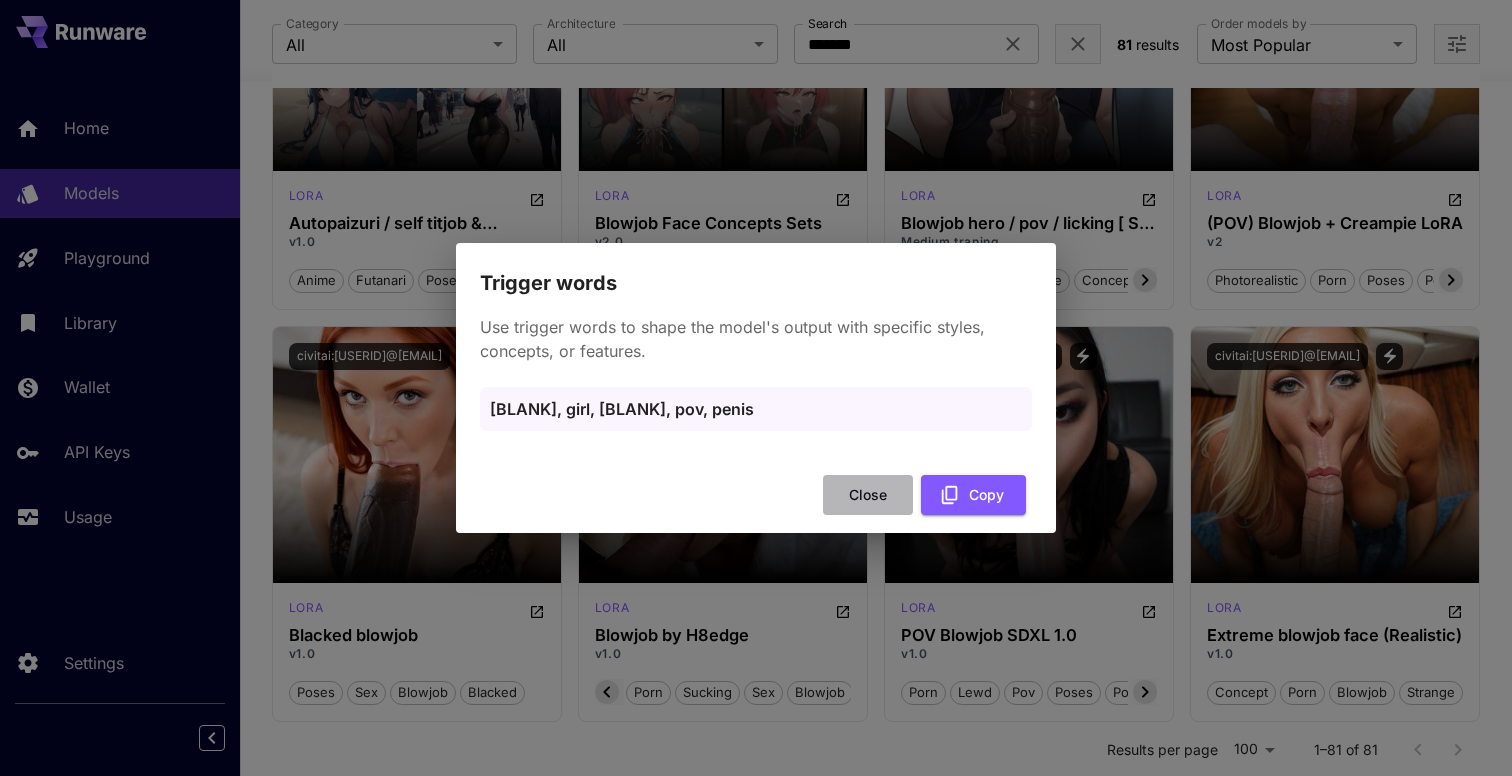click on "Close" at bounding box center (868, 495) 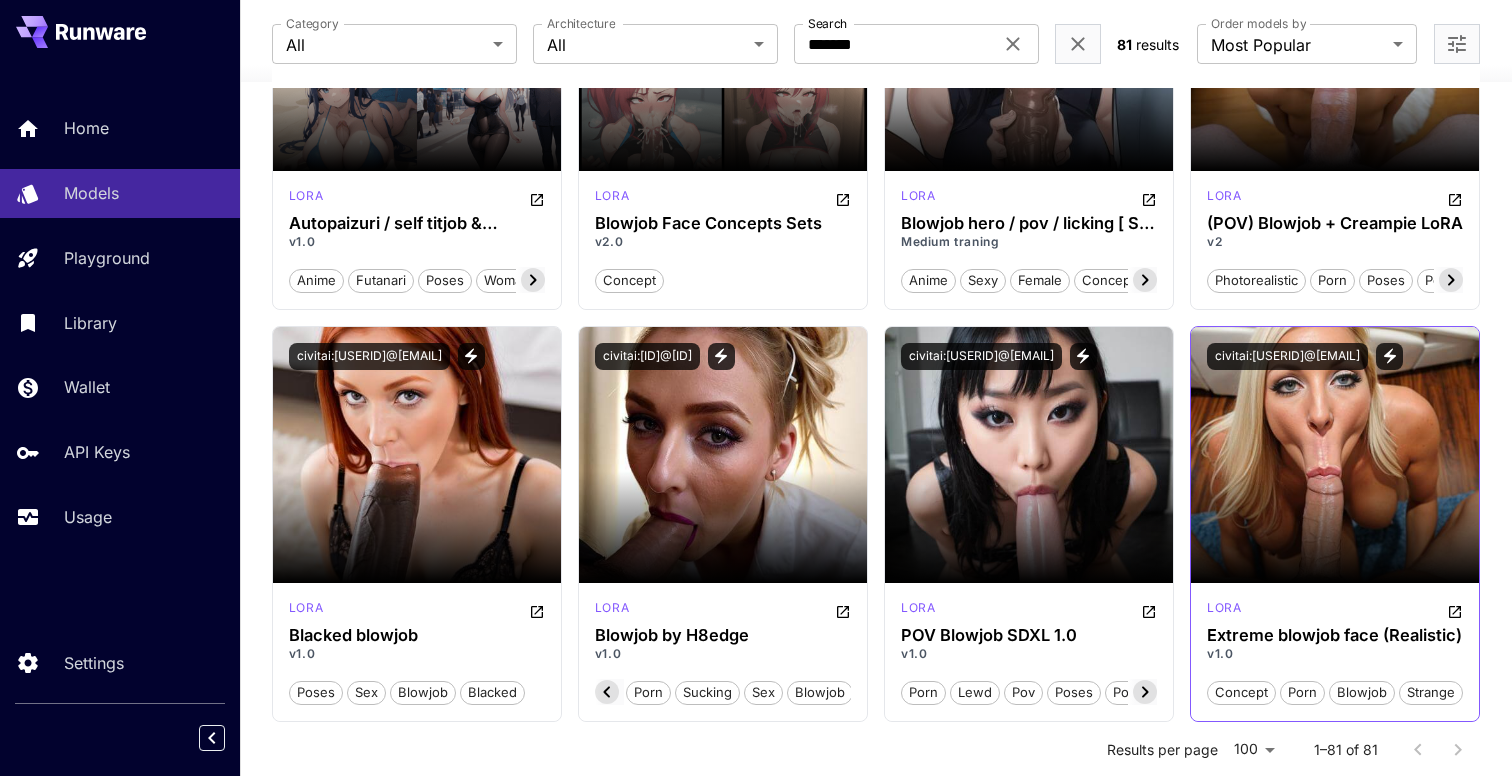 click 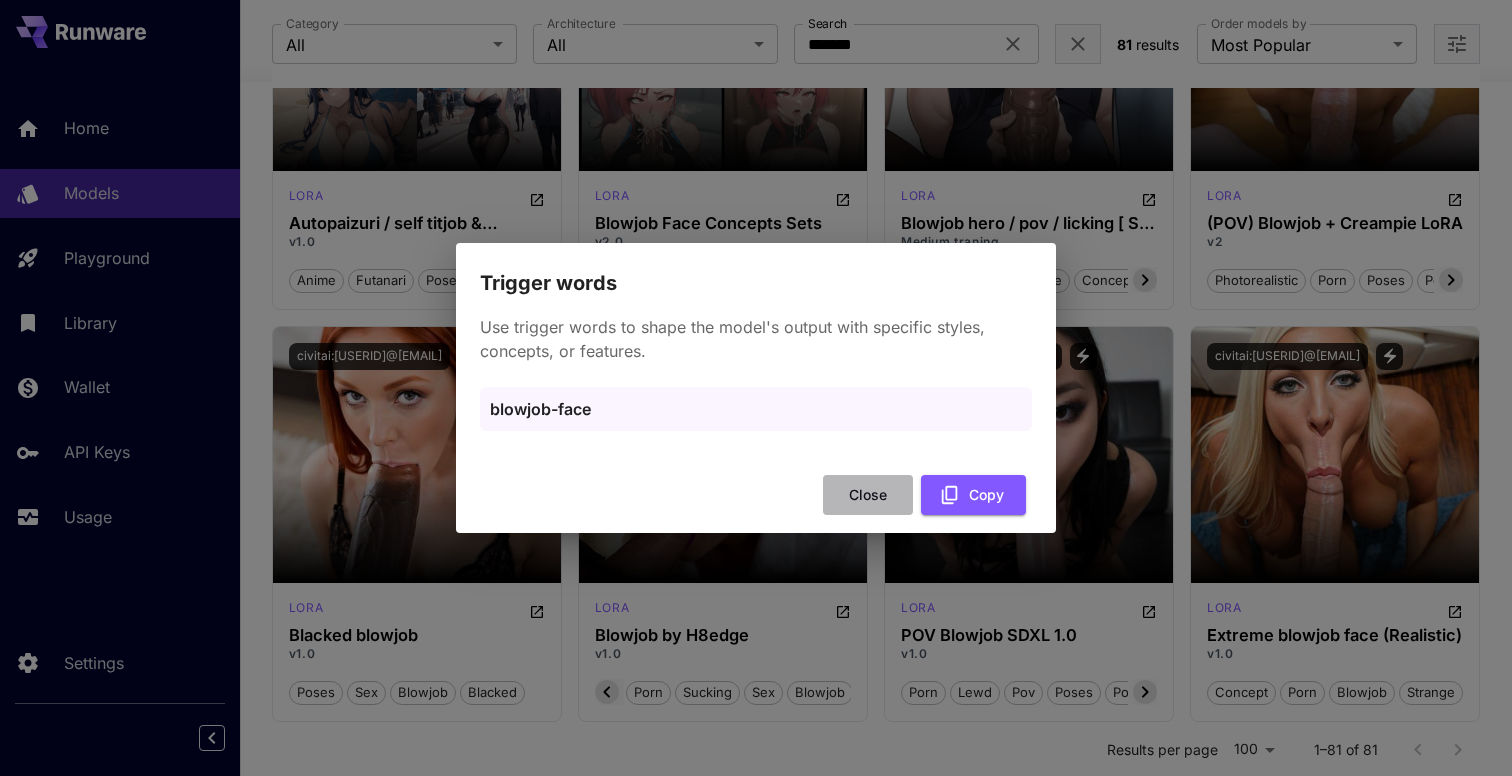 click on "Close" at bounding box center [868, 495] 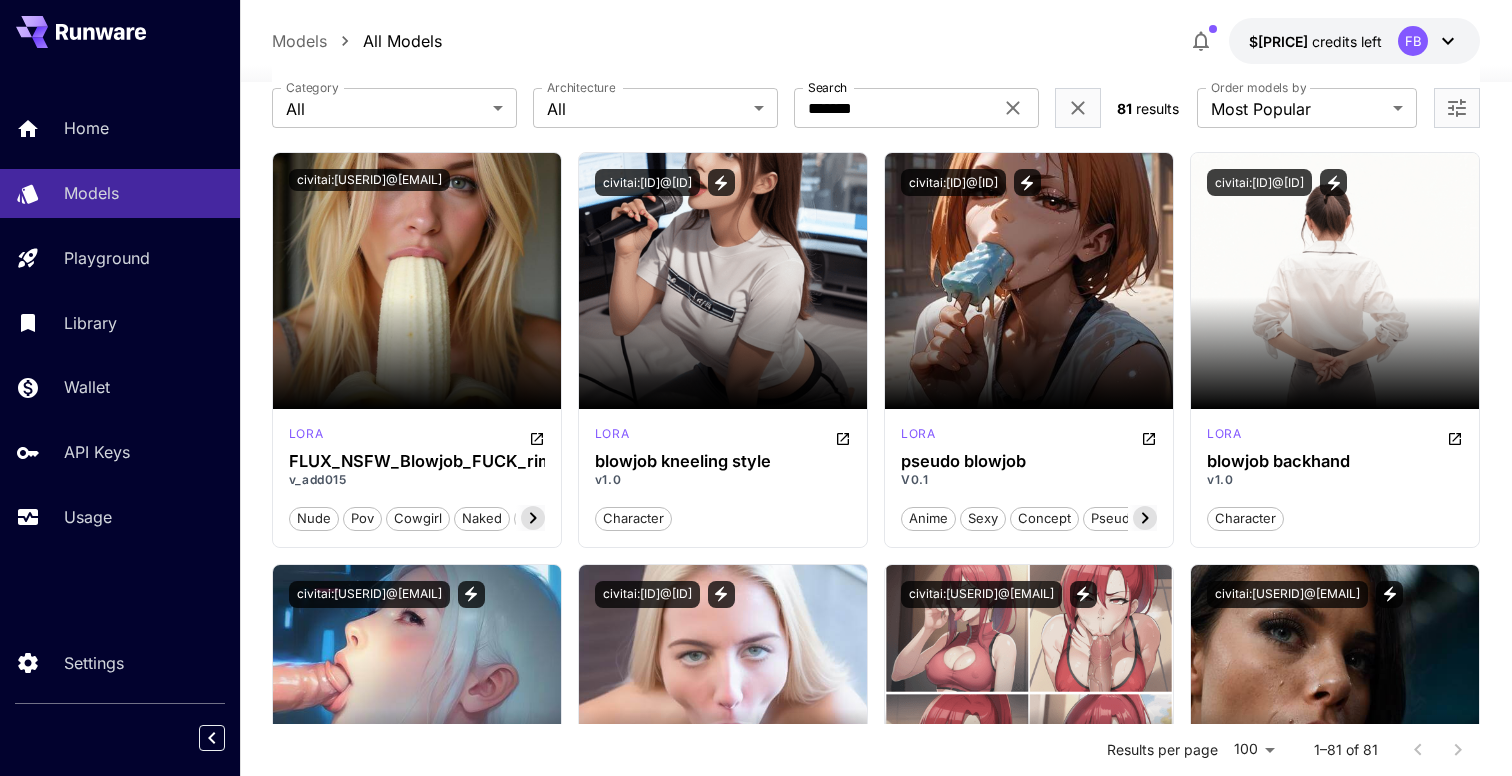 scroll, scrollTop: 0, scrollLeft: 0, axis: both 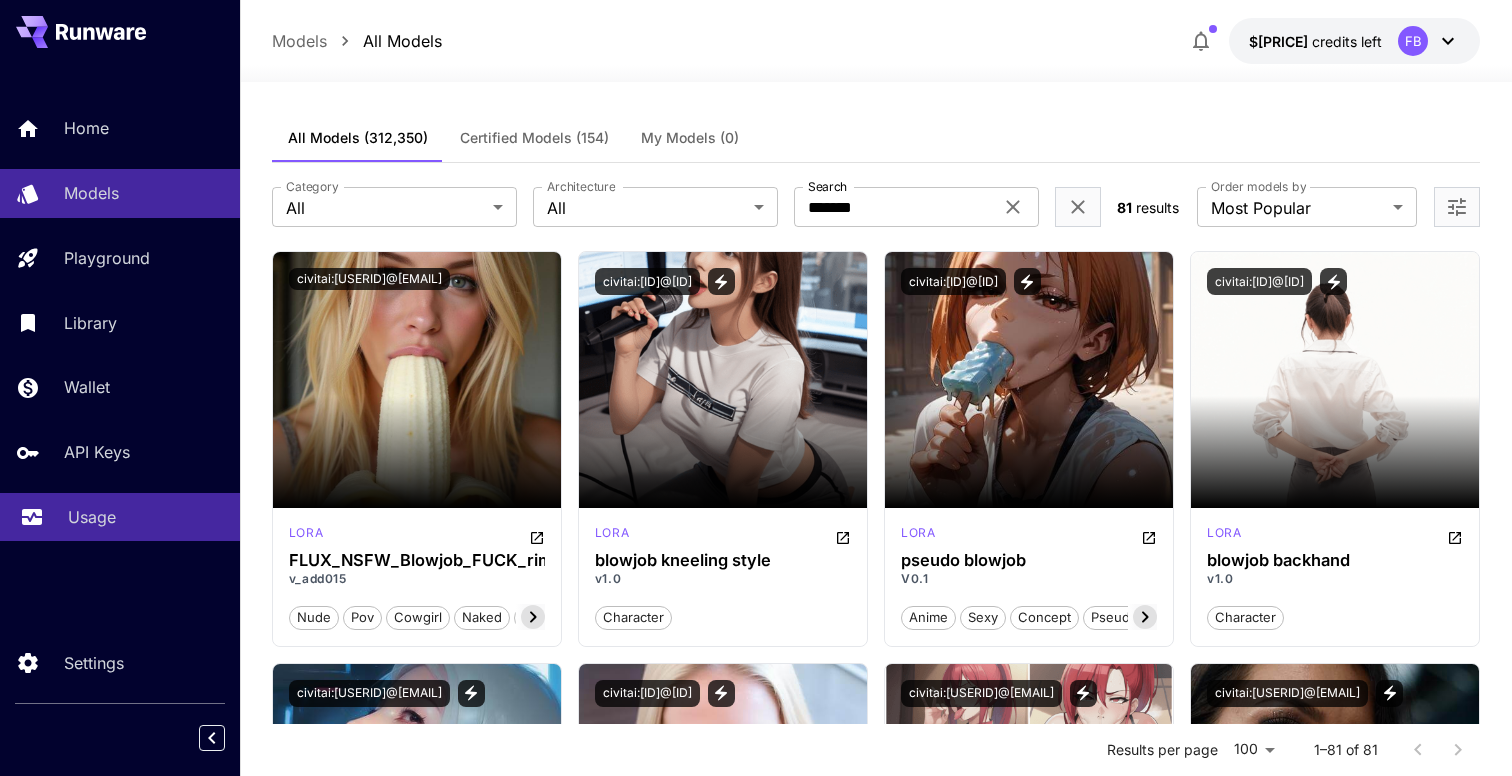 click on "Usage" at bounding box center (92, 517) 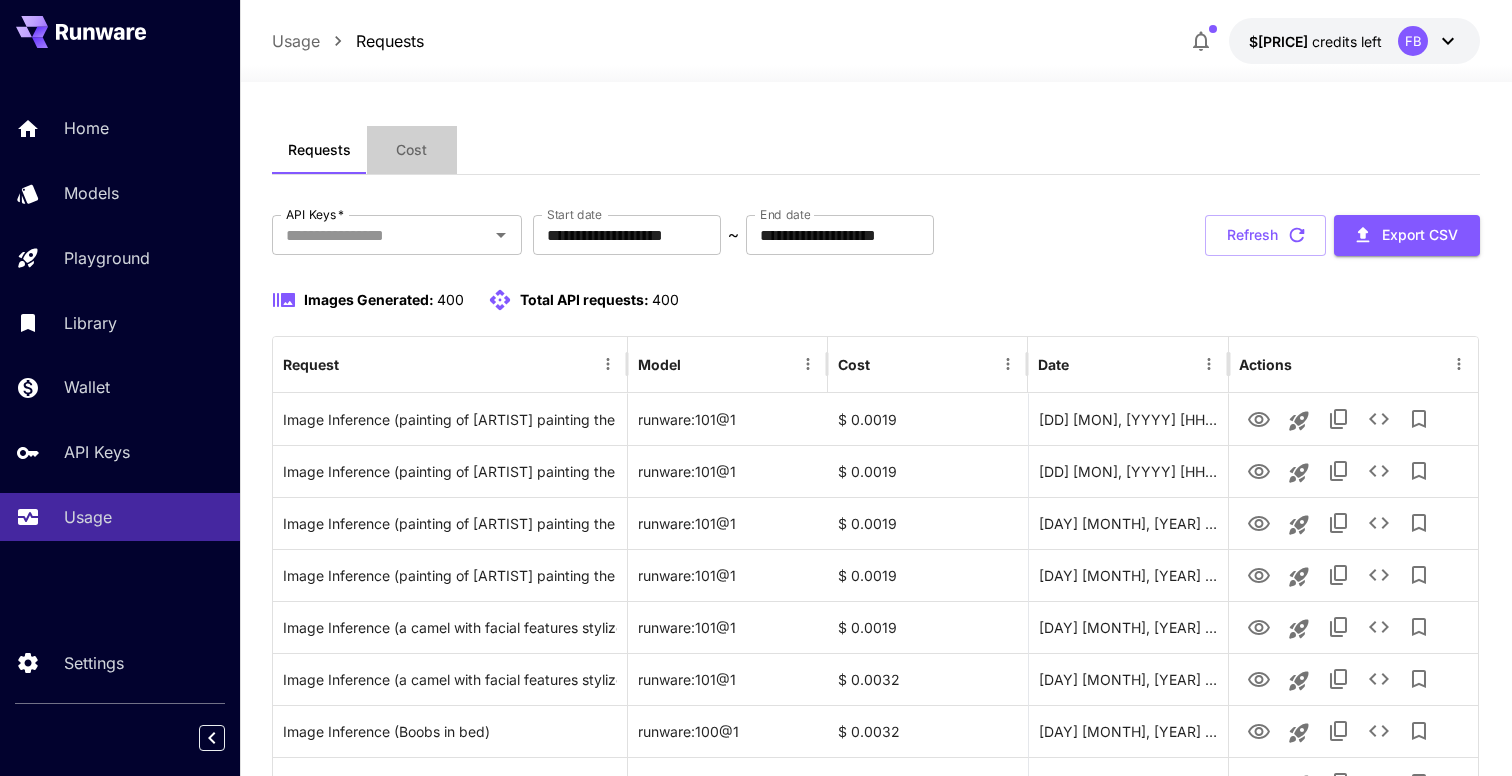 click on "Cost" at bounding box center [412, 150] 